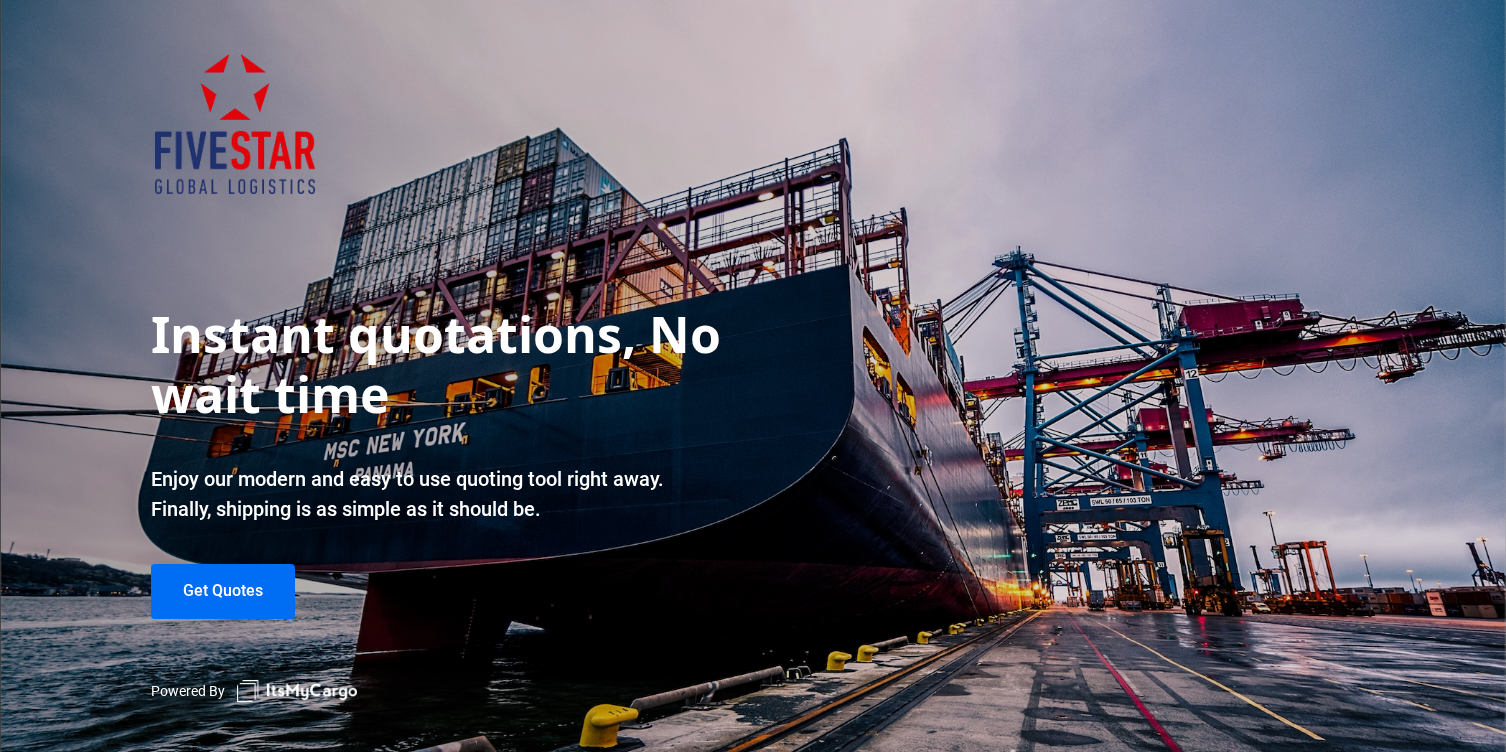 scroll, scrollTop: 0, scrollLeft: 0, axis: both 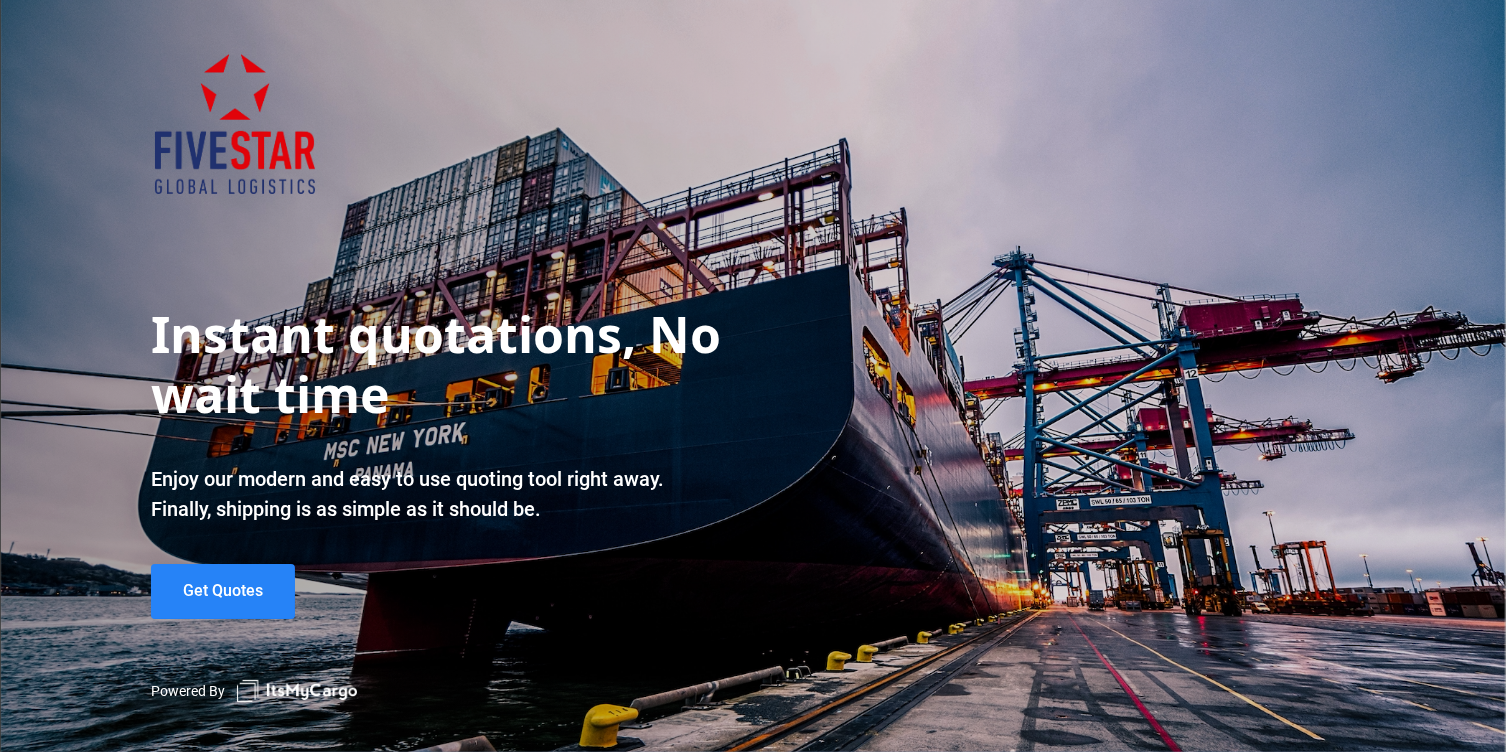 drag, startPoint x: 0, startPoint y: 0, endPoint x: 203, endPoint y: 475, distance: 516.55975 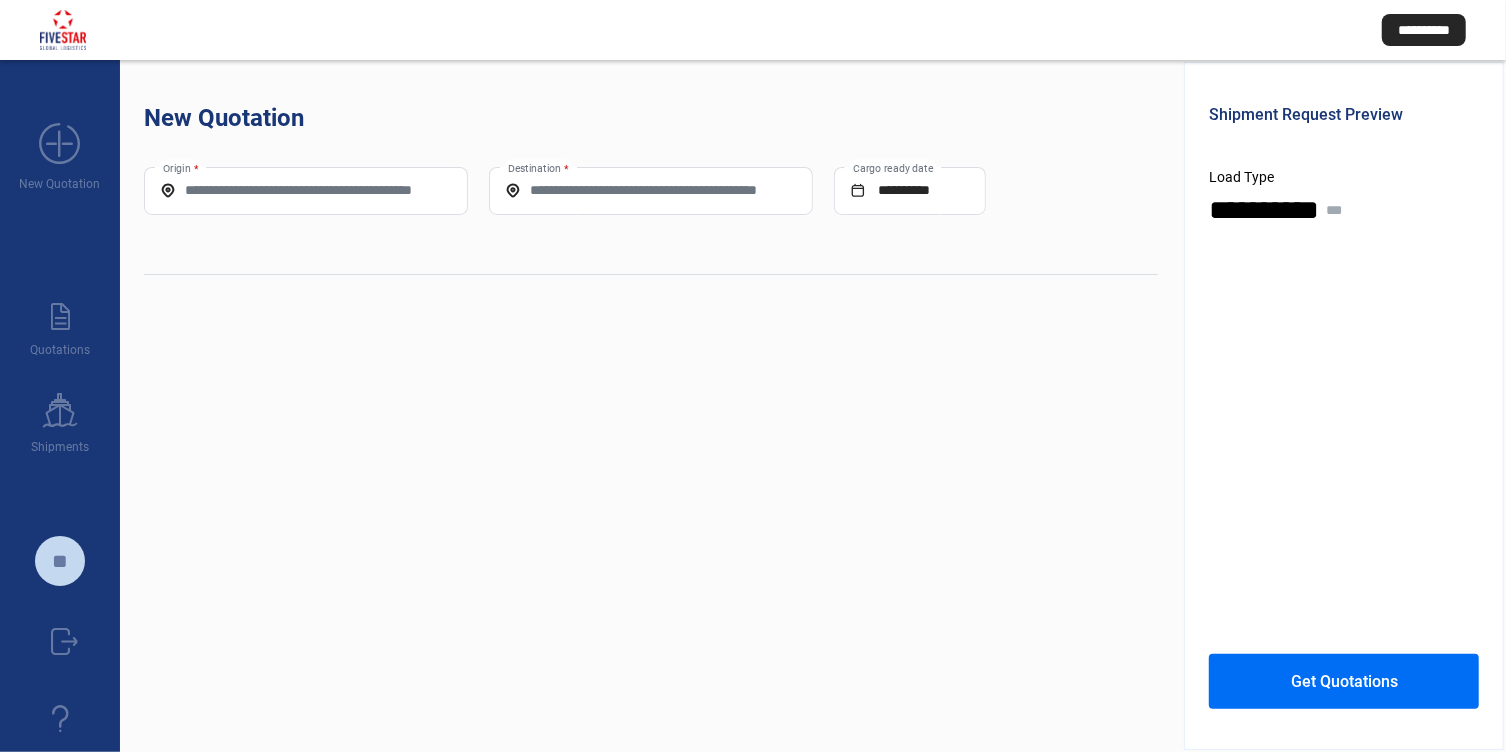 click on "Origin *" at bounding box center (306, 190) 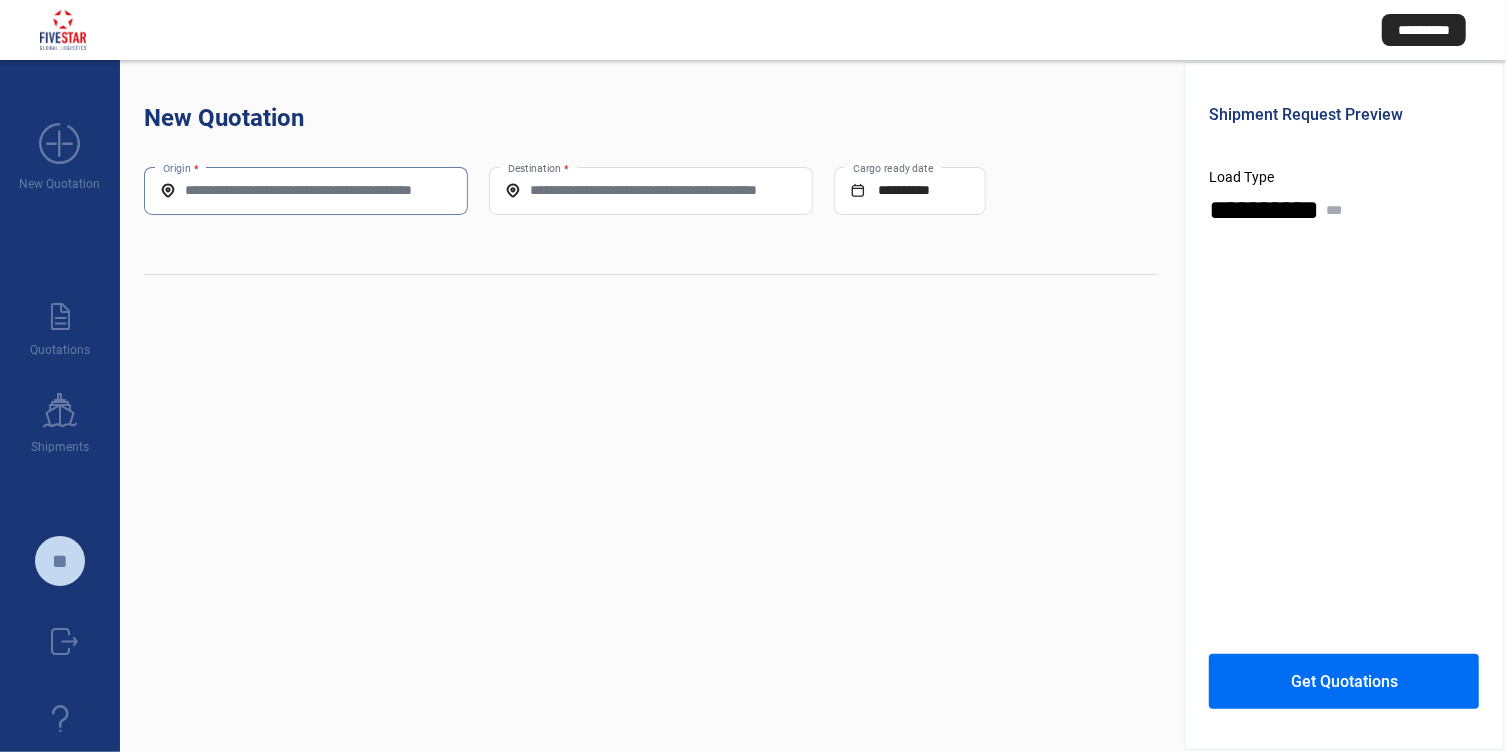 type on "**********" 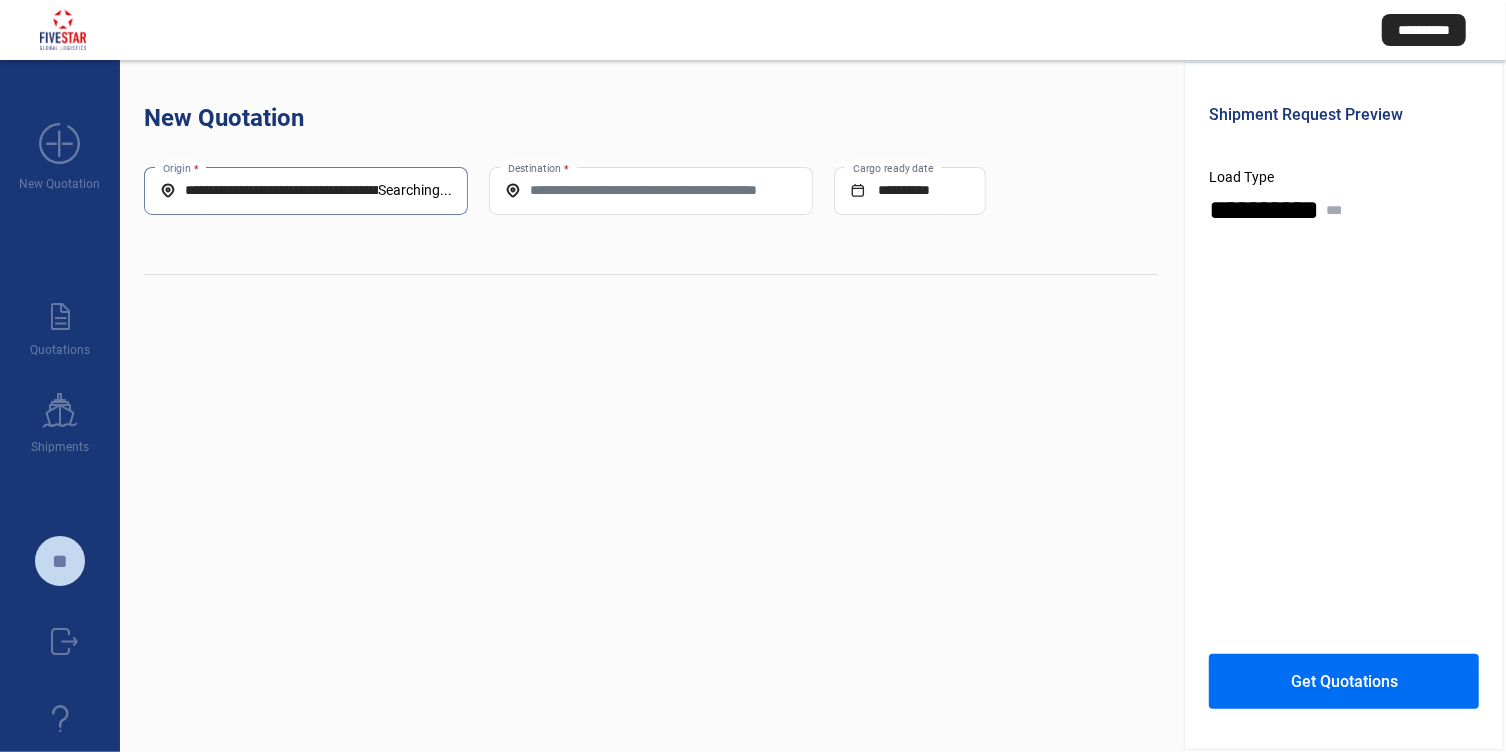 click on "Destination *" at bounding box center (651, 190) 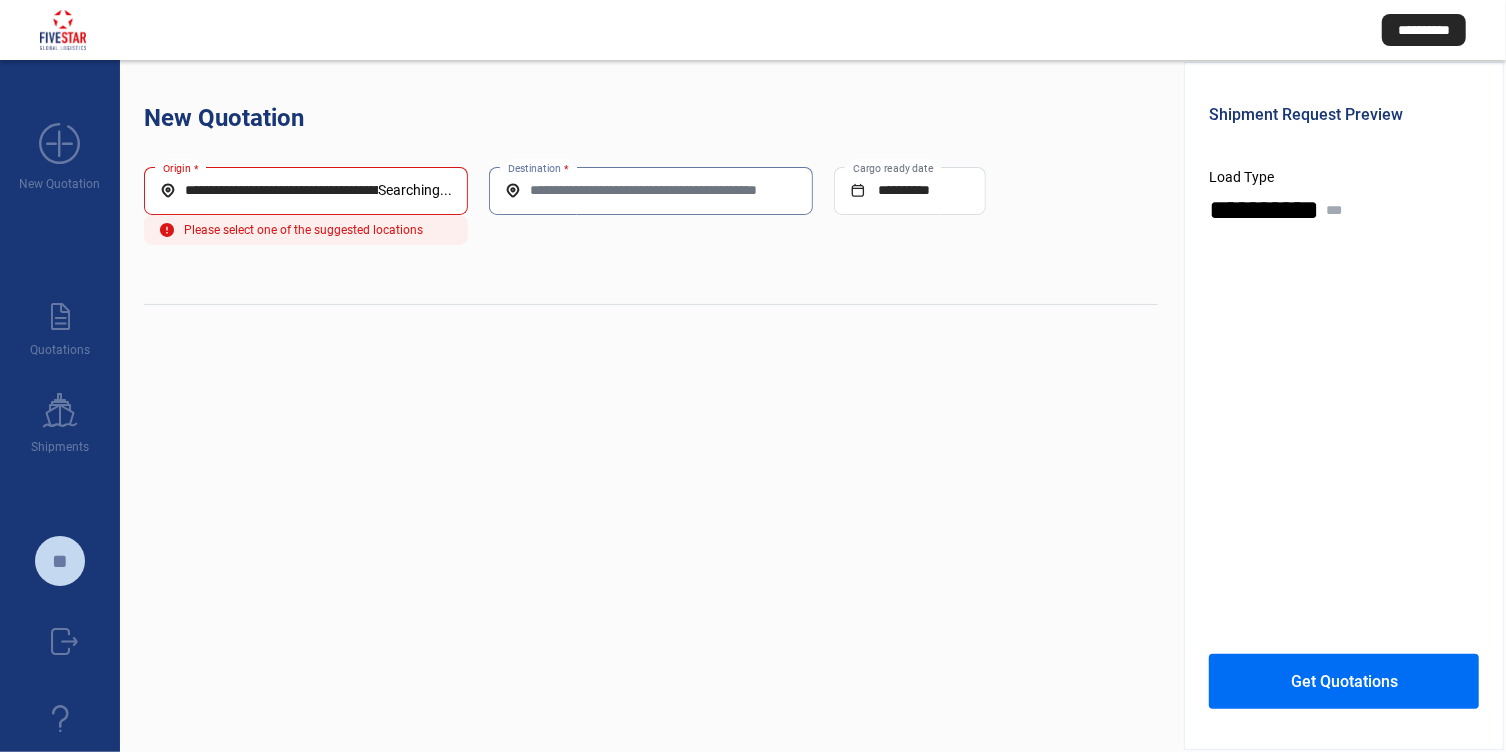 type on "**********" 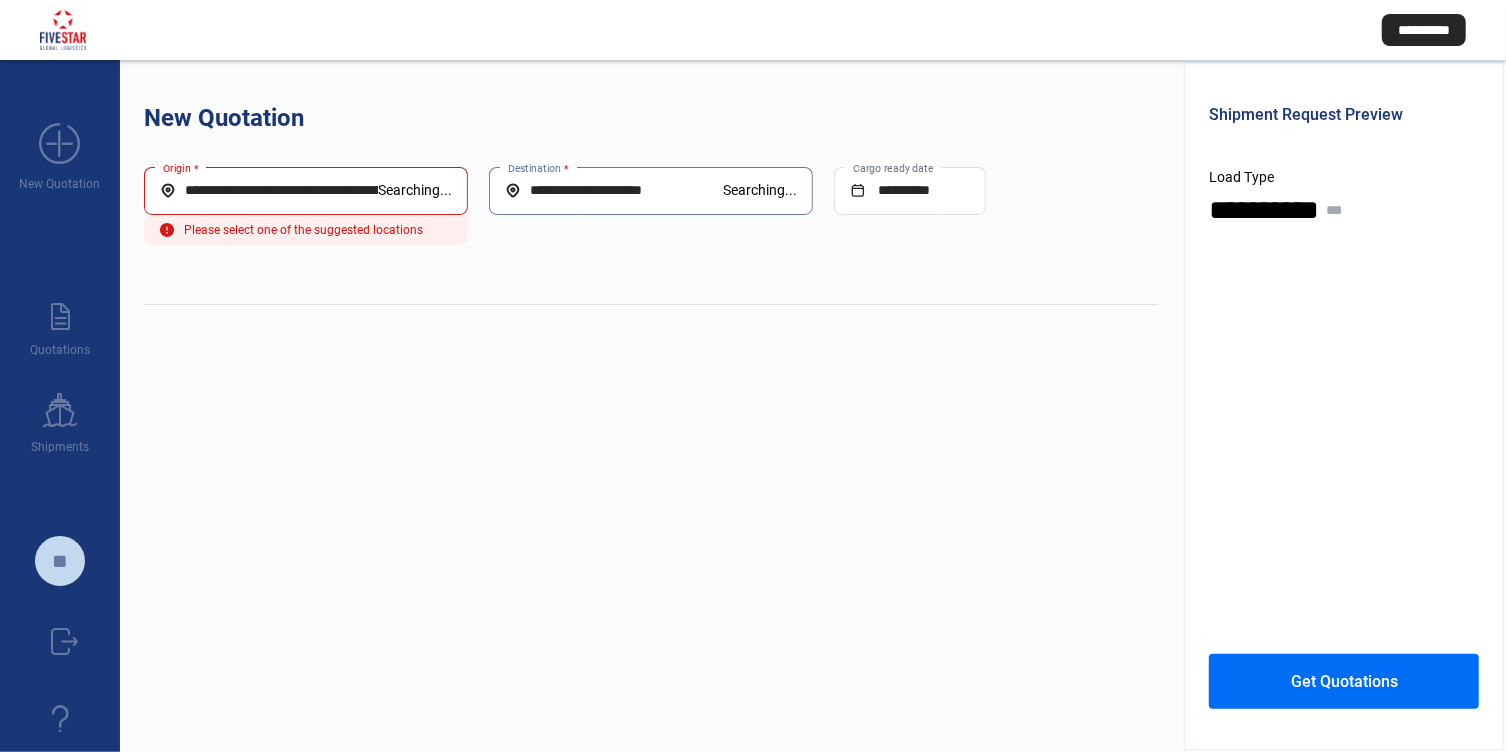 drag, startPoint x: 701, startPoint y: 189, endPoint x: 436, endPoint y: 189, distance: 265 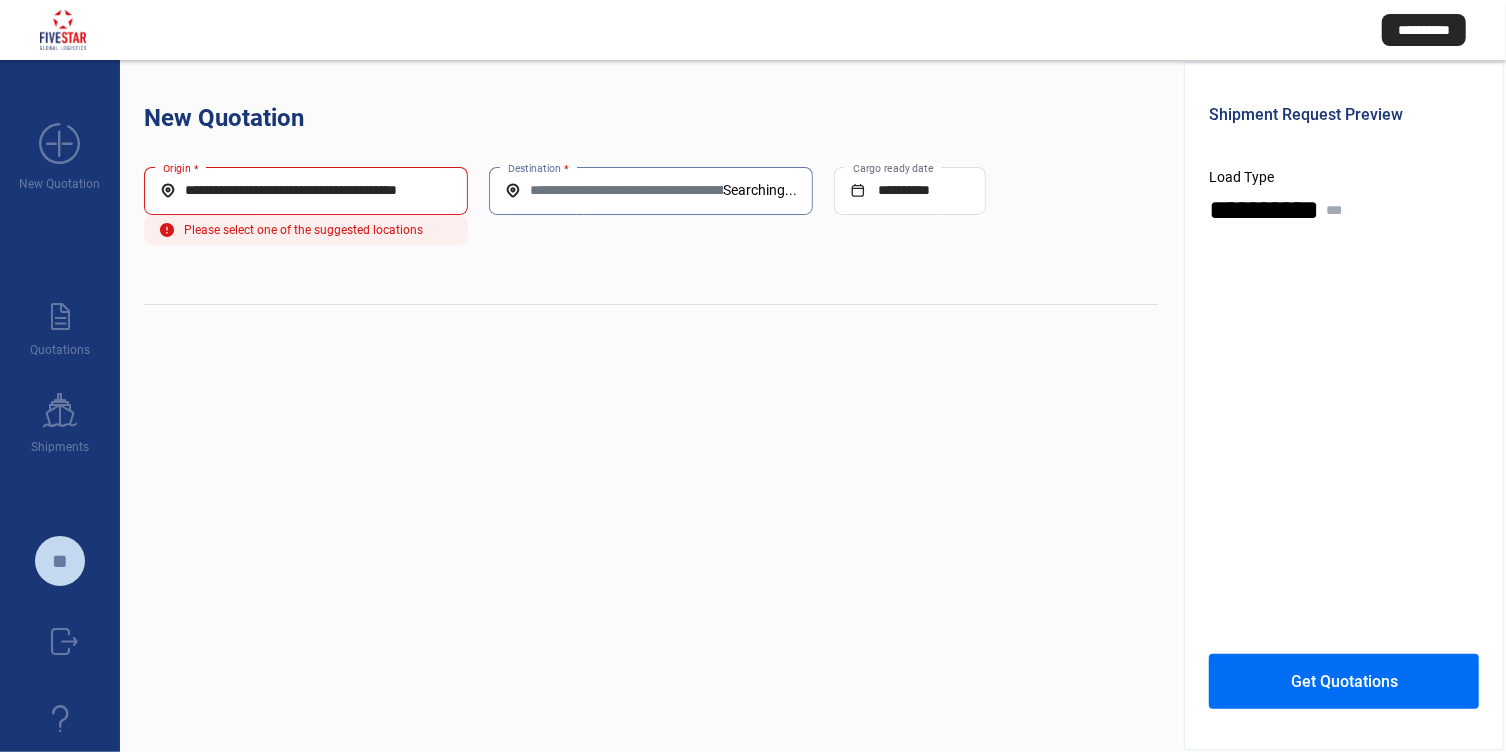 type 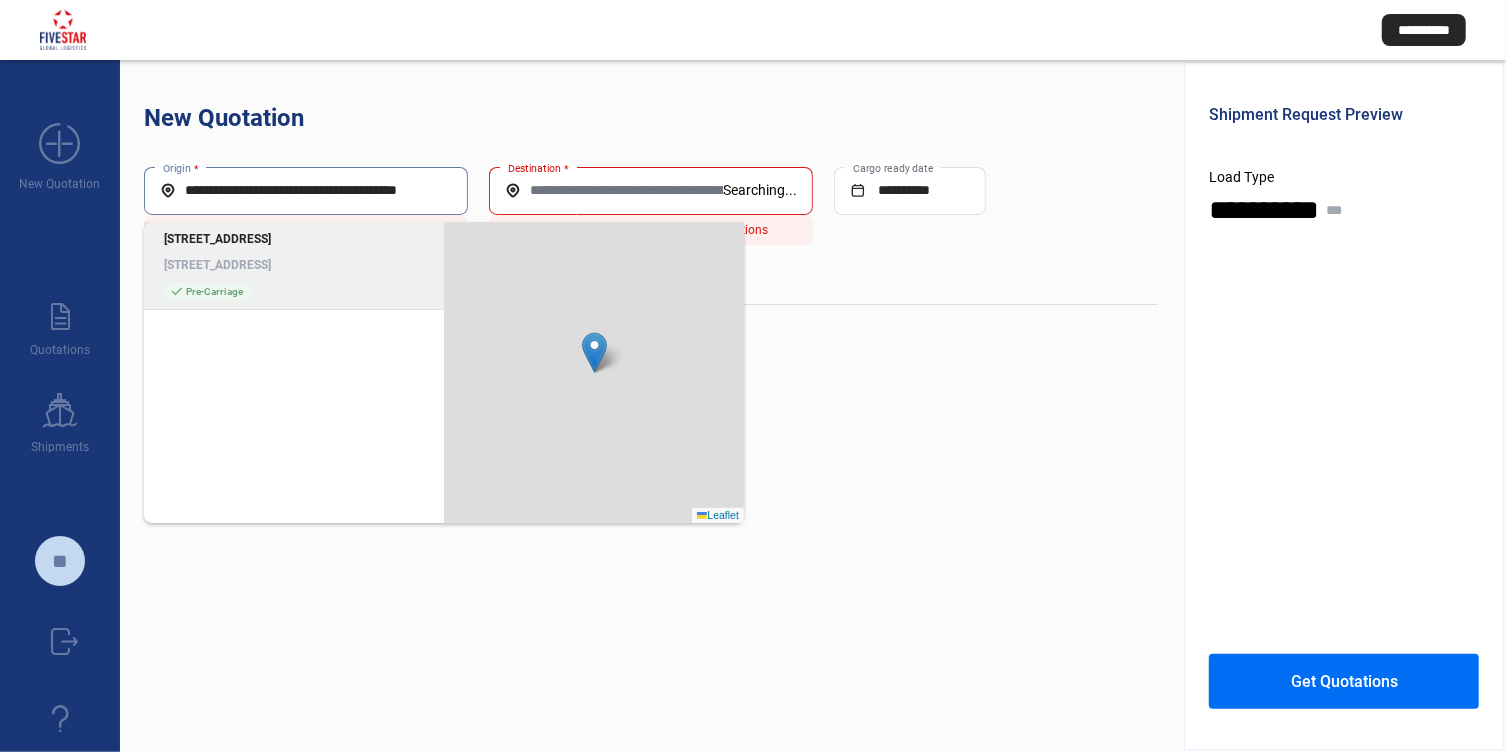click on "[STREET_ADDRESS]" 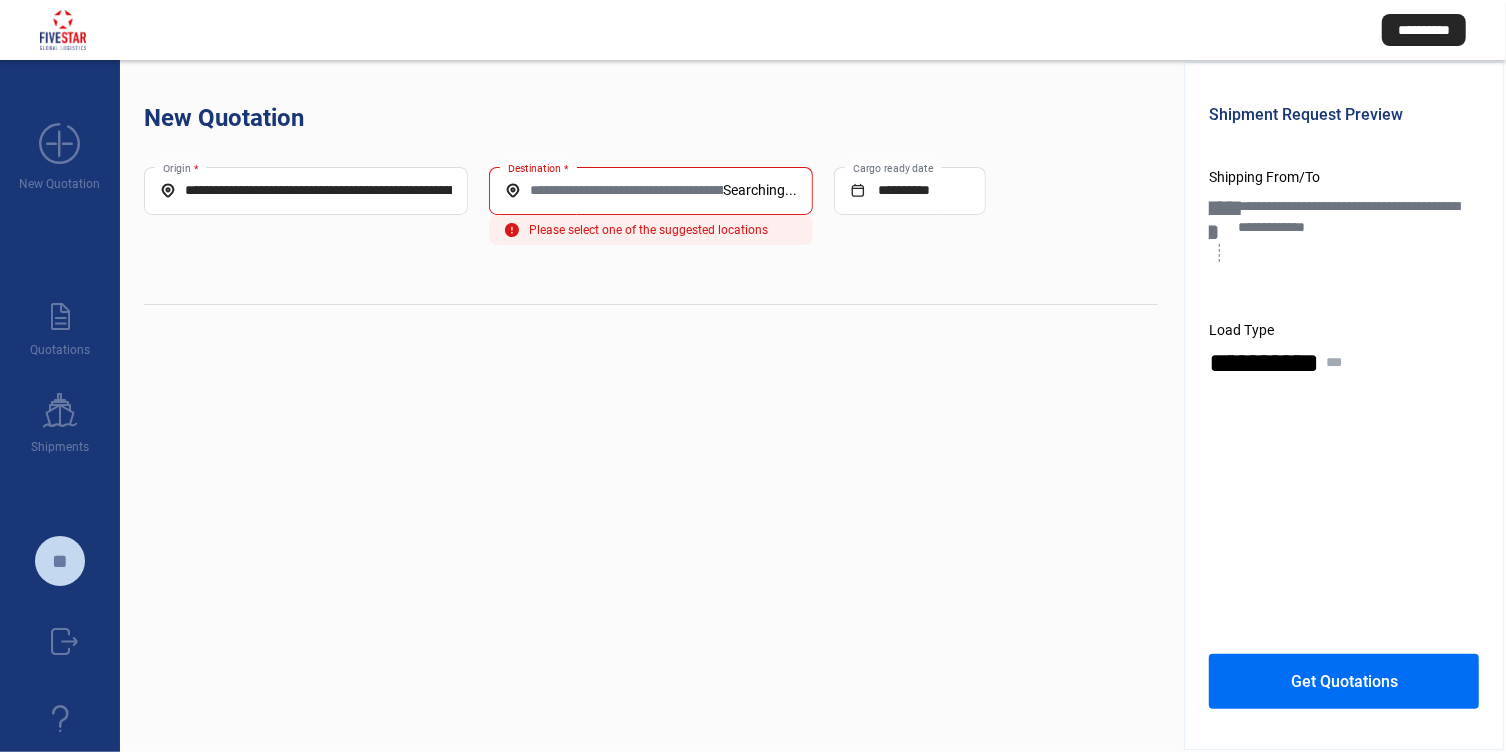 click on "Destination *" at bounding box center (614, 190) 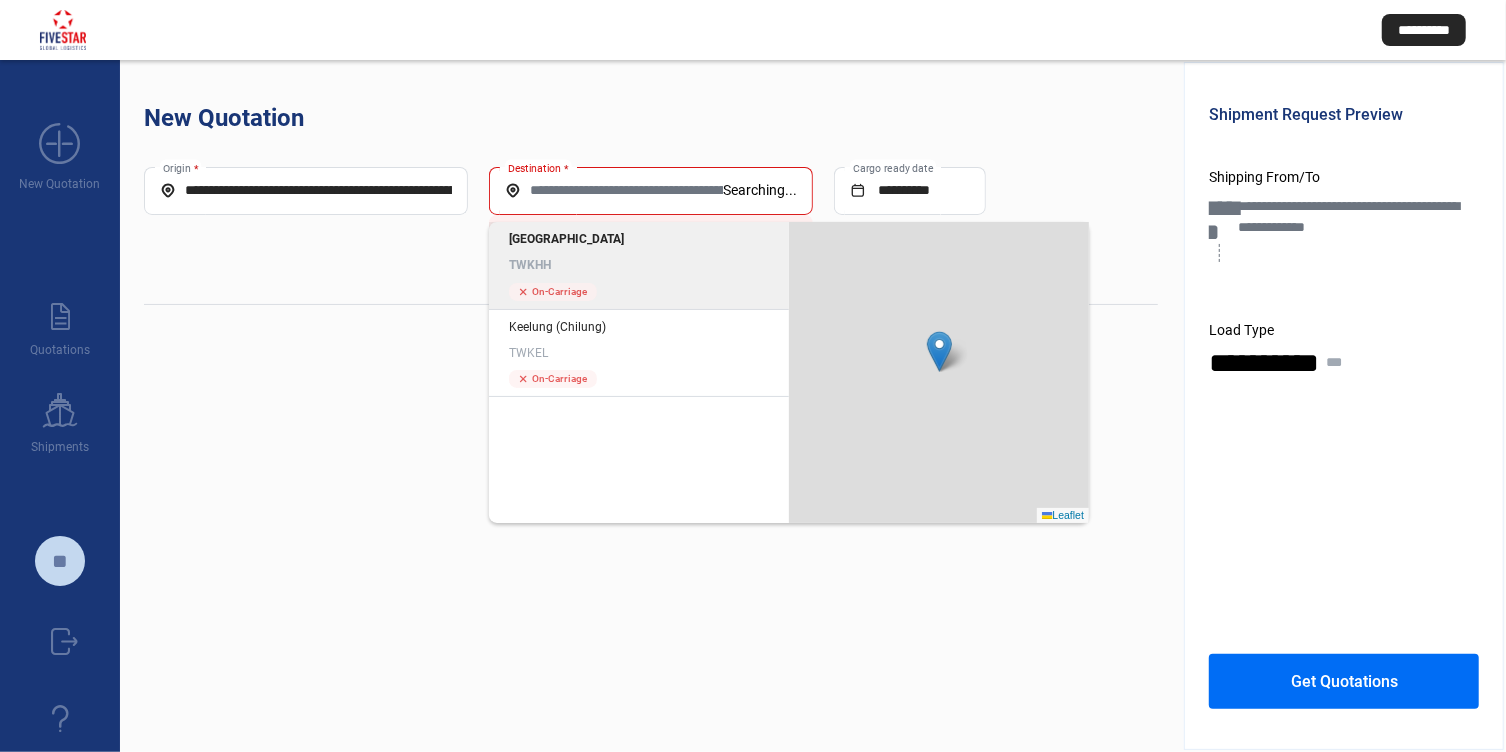click on "TWKHH" 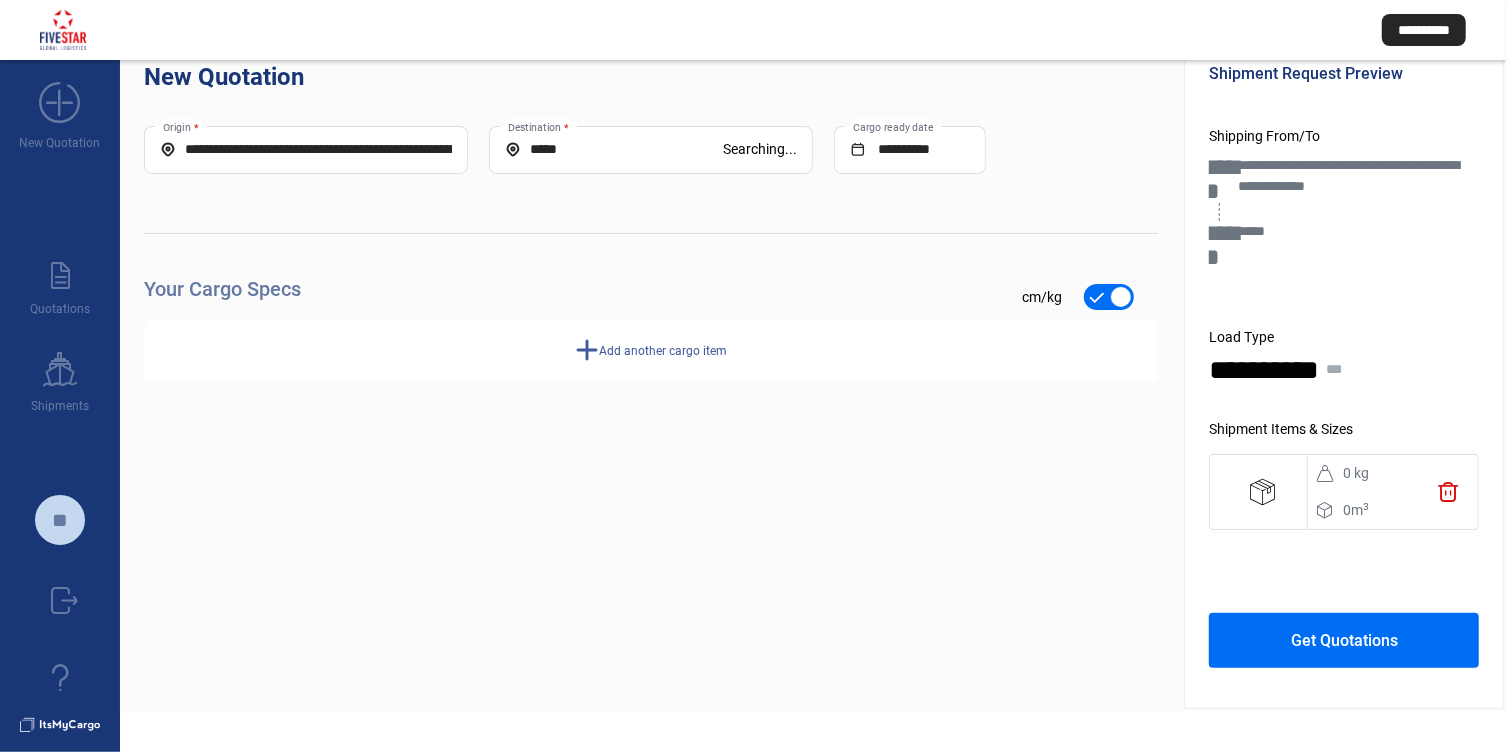 scroll, scrollTop: 61, scrollLeft: 0, axis: vertical 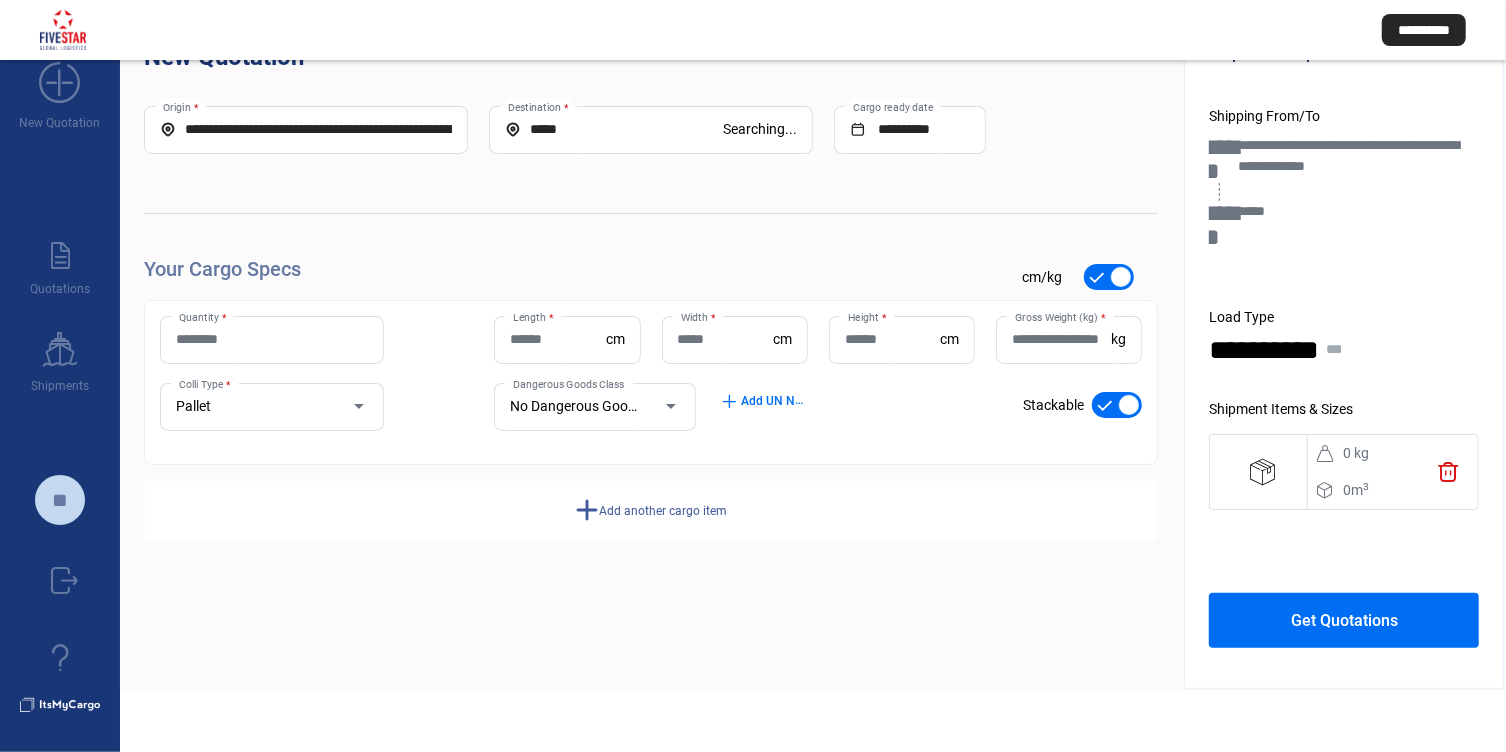 click on "Quantity * Length  * cm Width  * cm Height  * [PERSON_NAME] Weight (kg)  * kg Pallet Colli Type * No Dangerous Goods Dangerous Goods Class add  Add UN Numbers check_mark    Stackable" 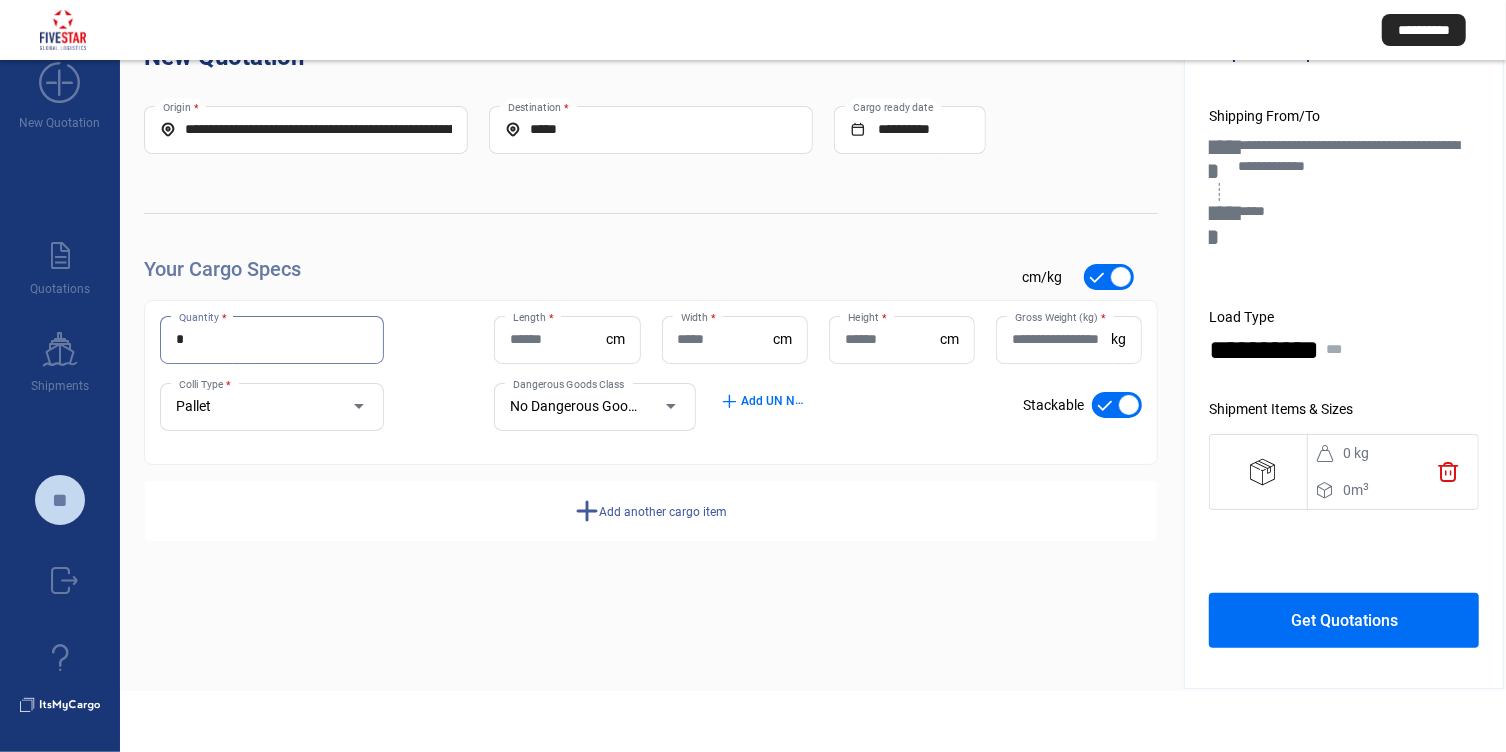 type on "*" 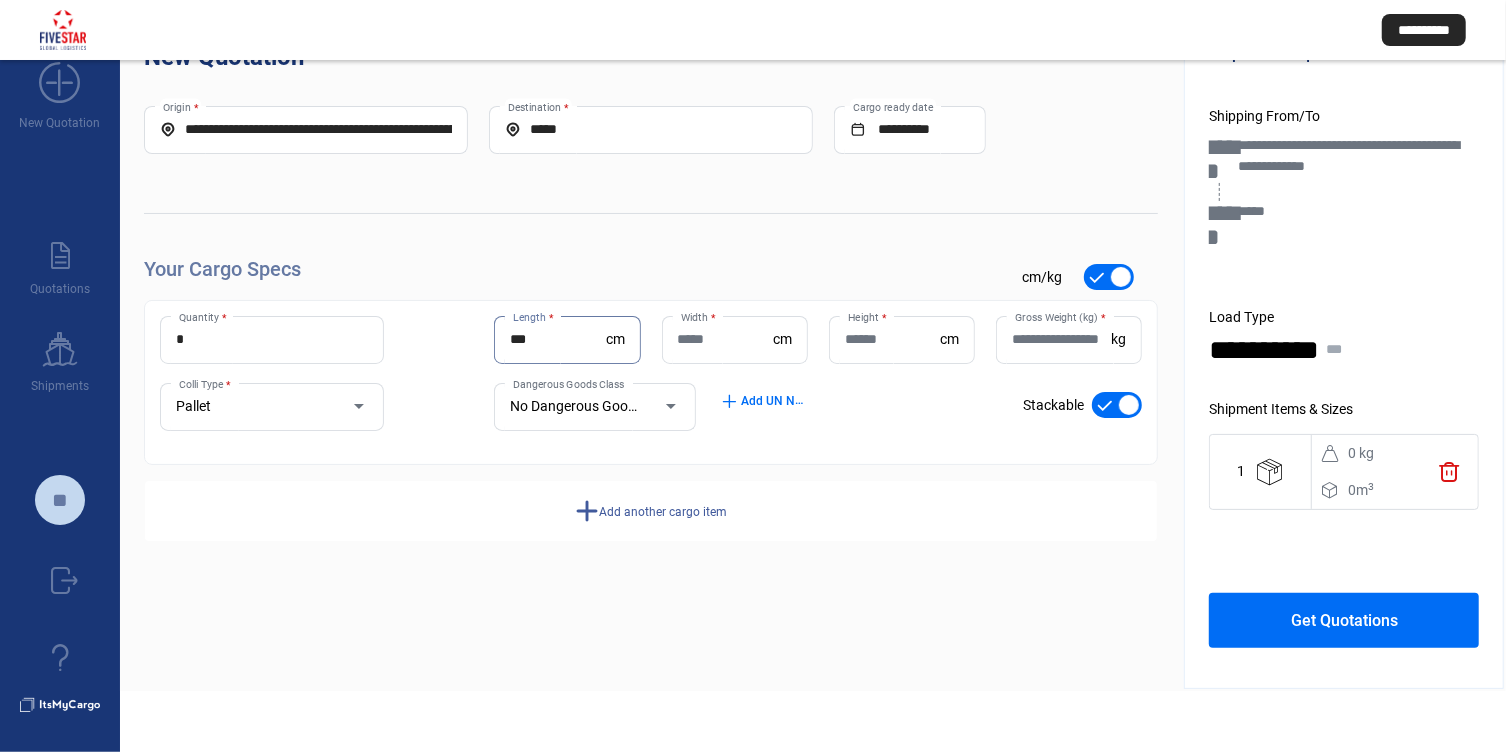 type on "***" 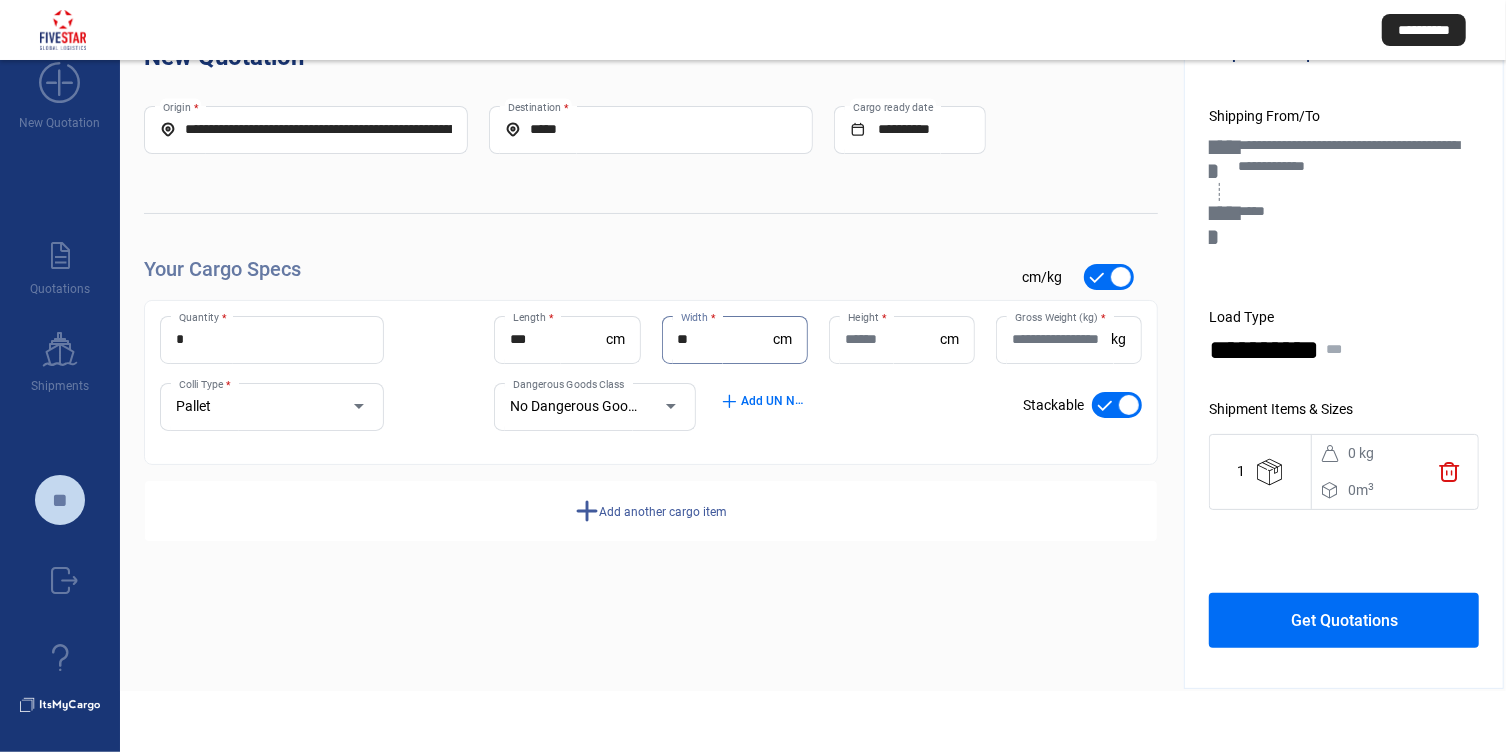 type on "**" 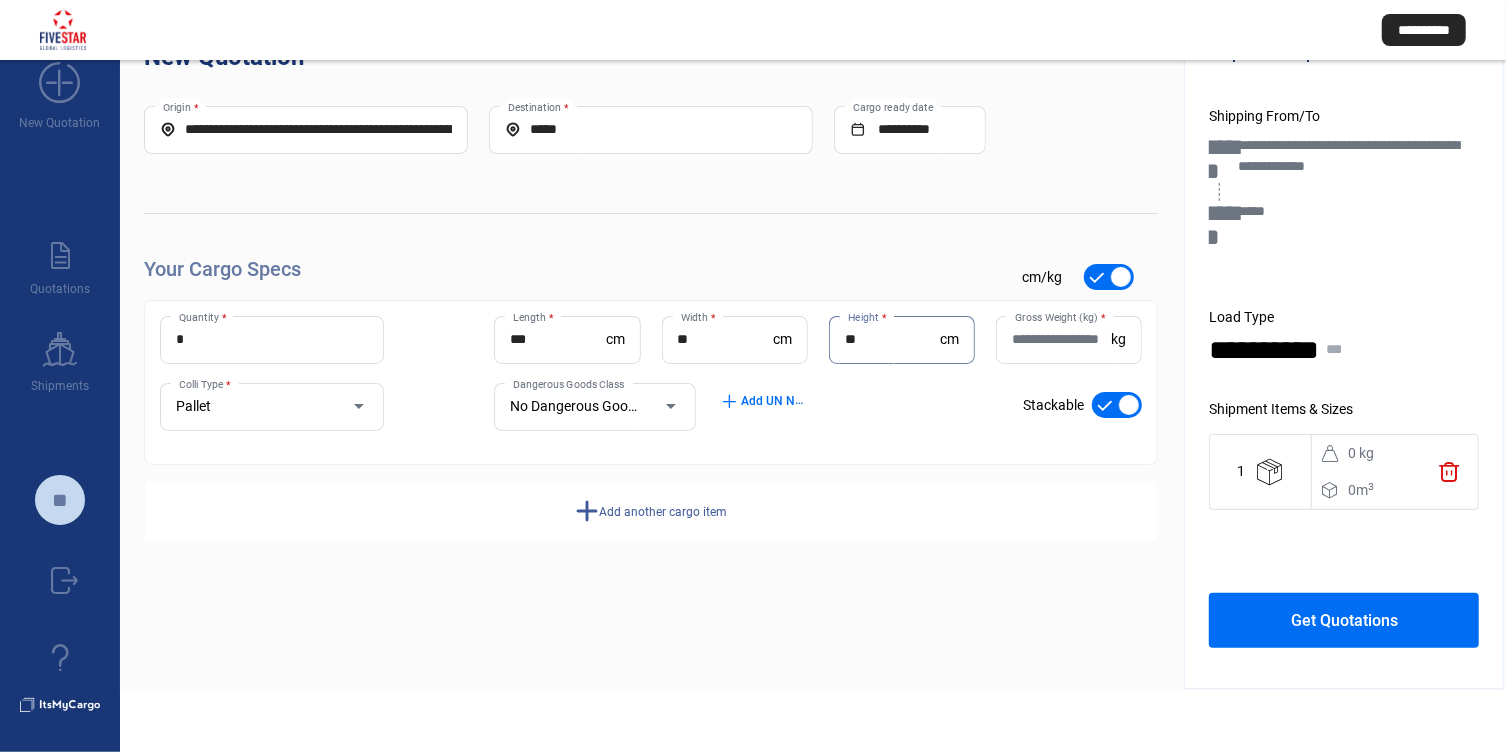 type on "***" 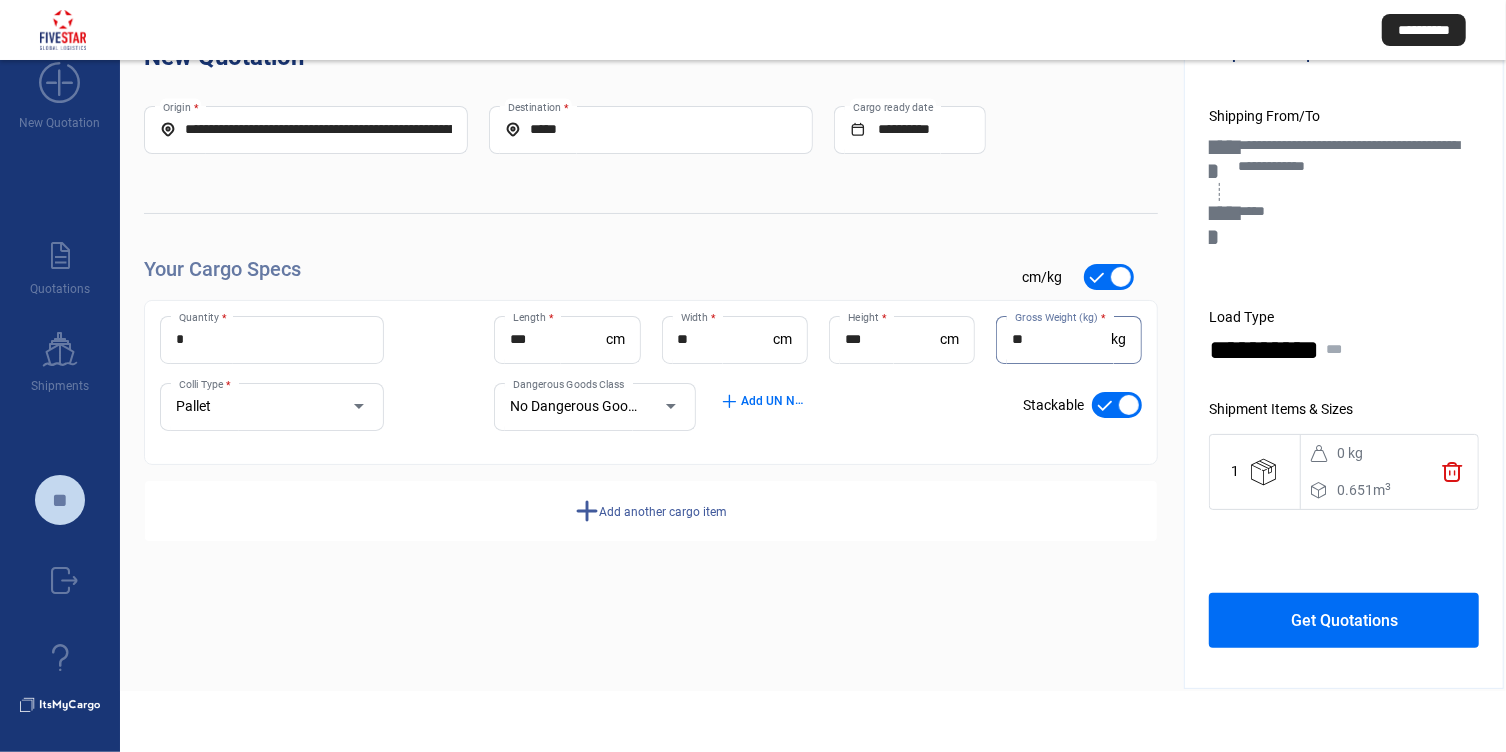 type on "**" 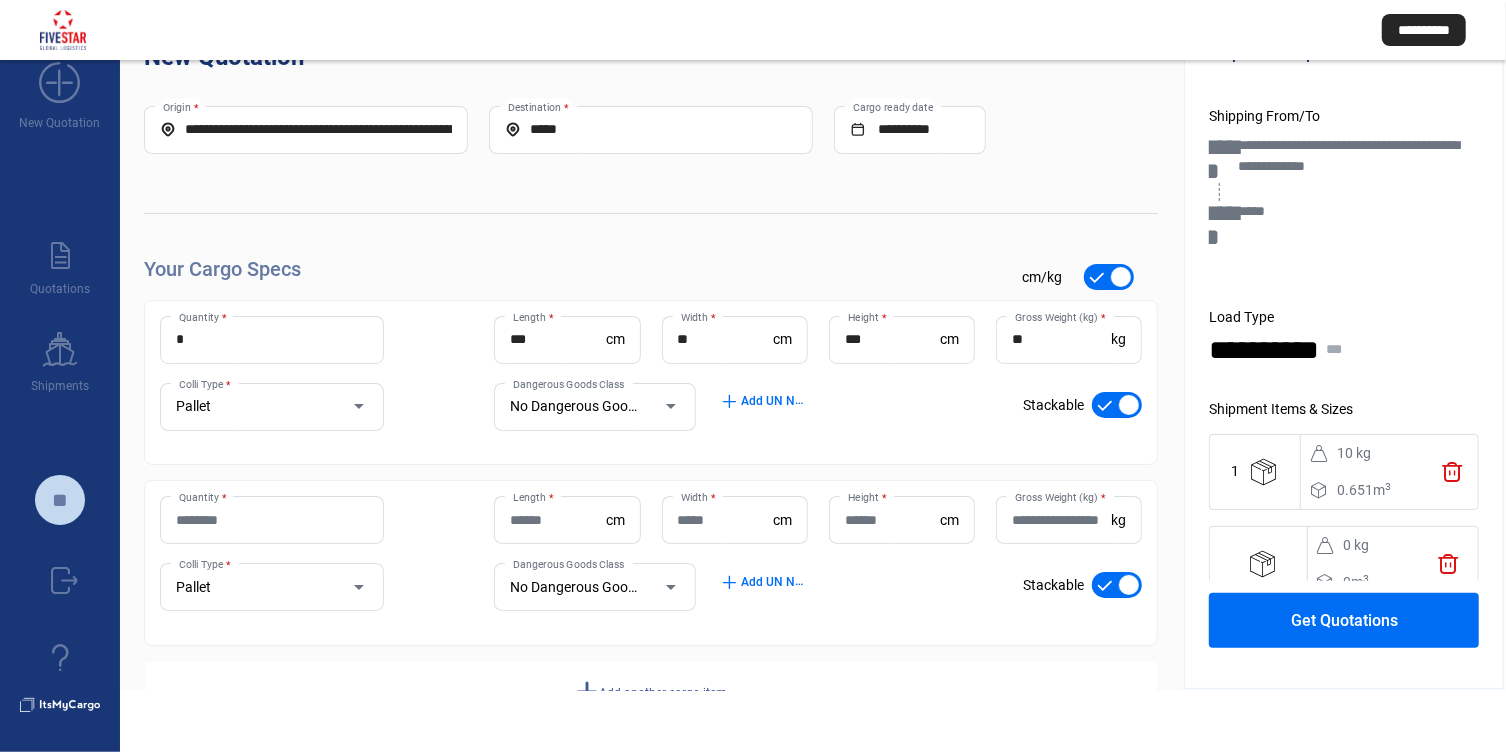click on "Quantity *" at bounding box center [272, 520] 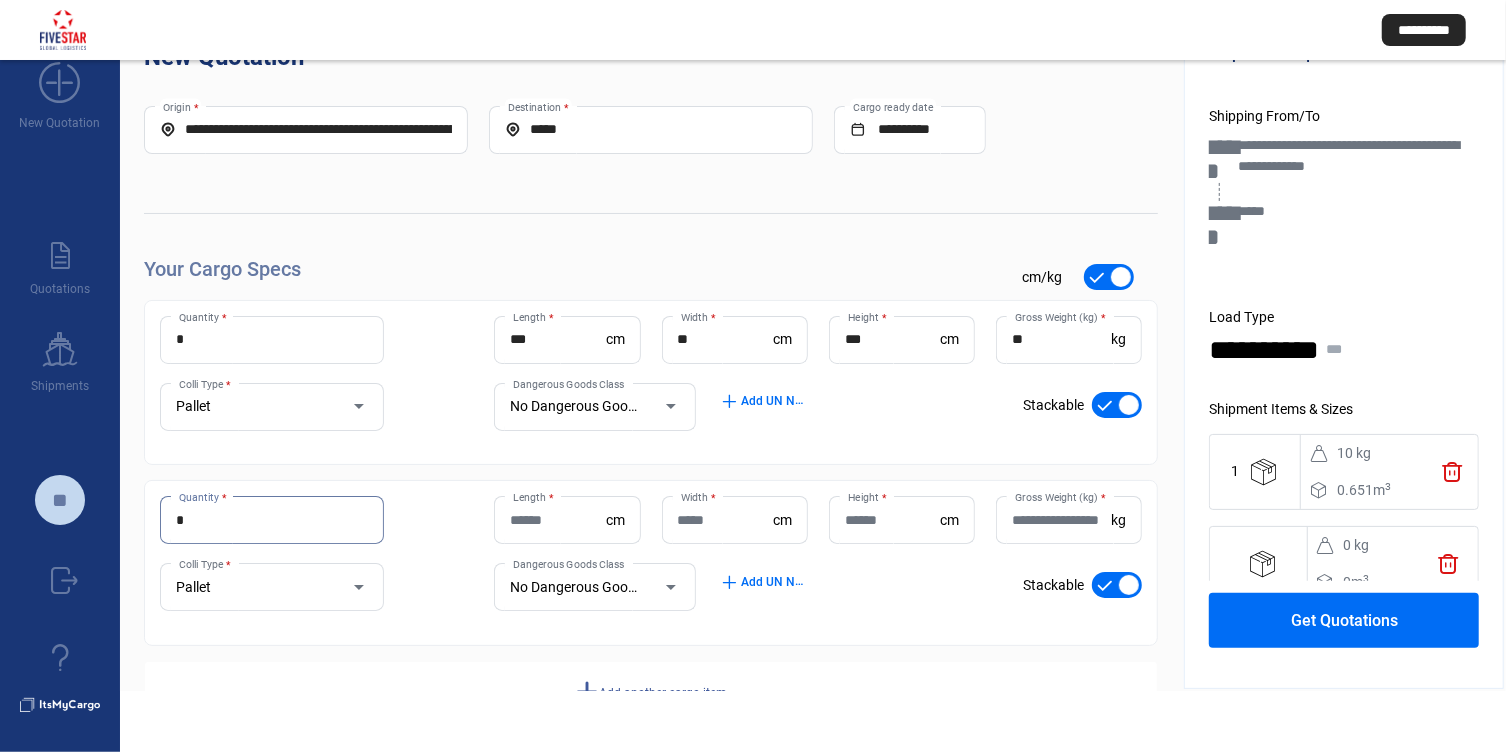 type on "*" 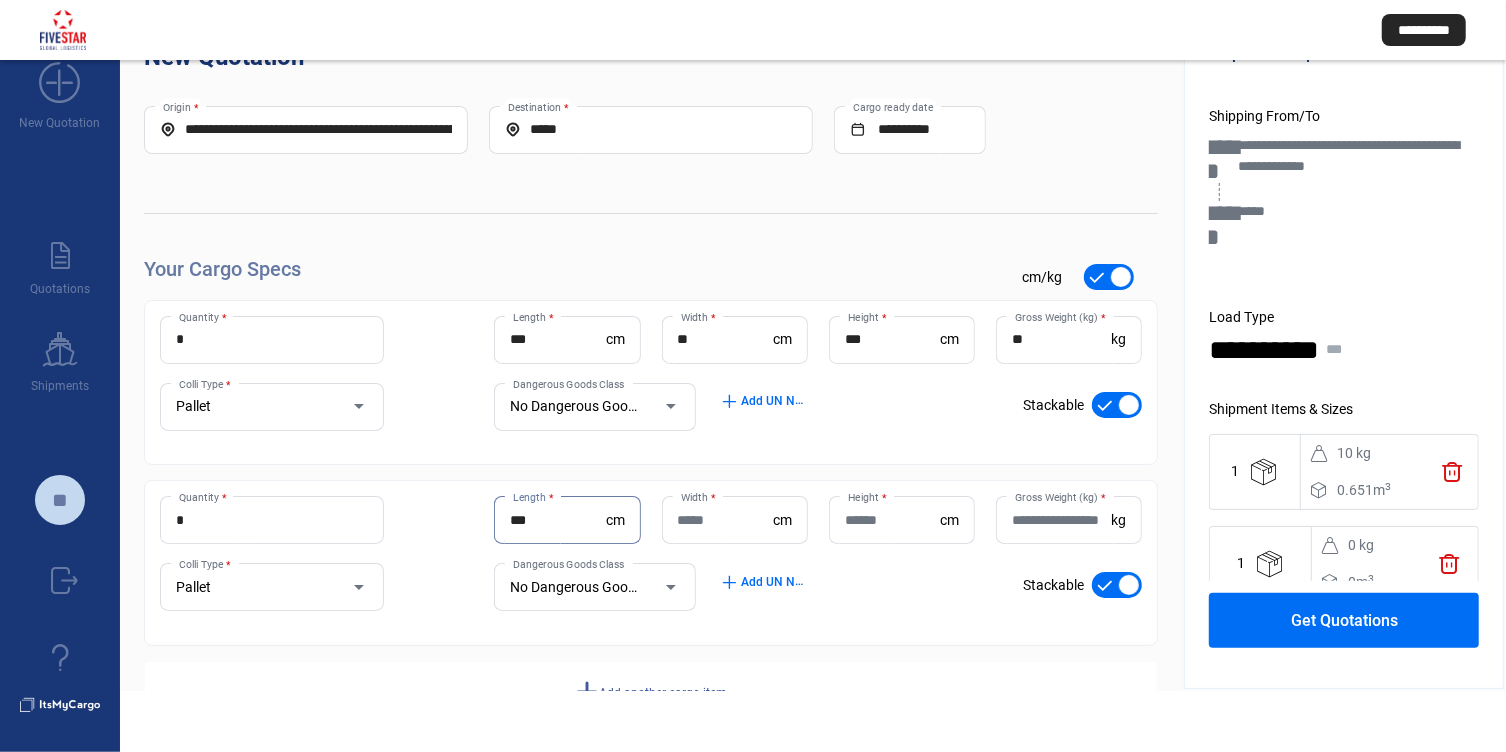 type on "***" 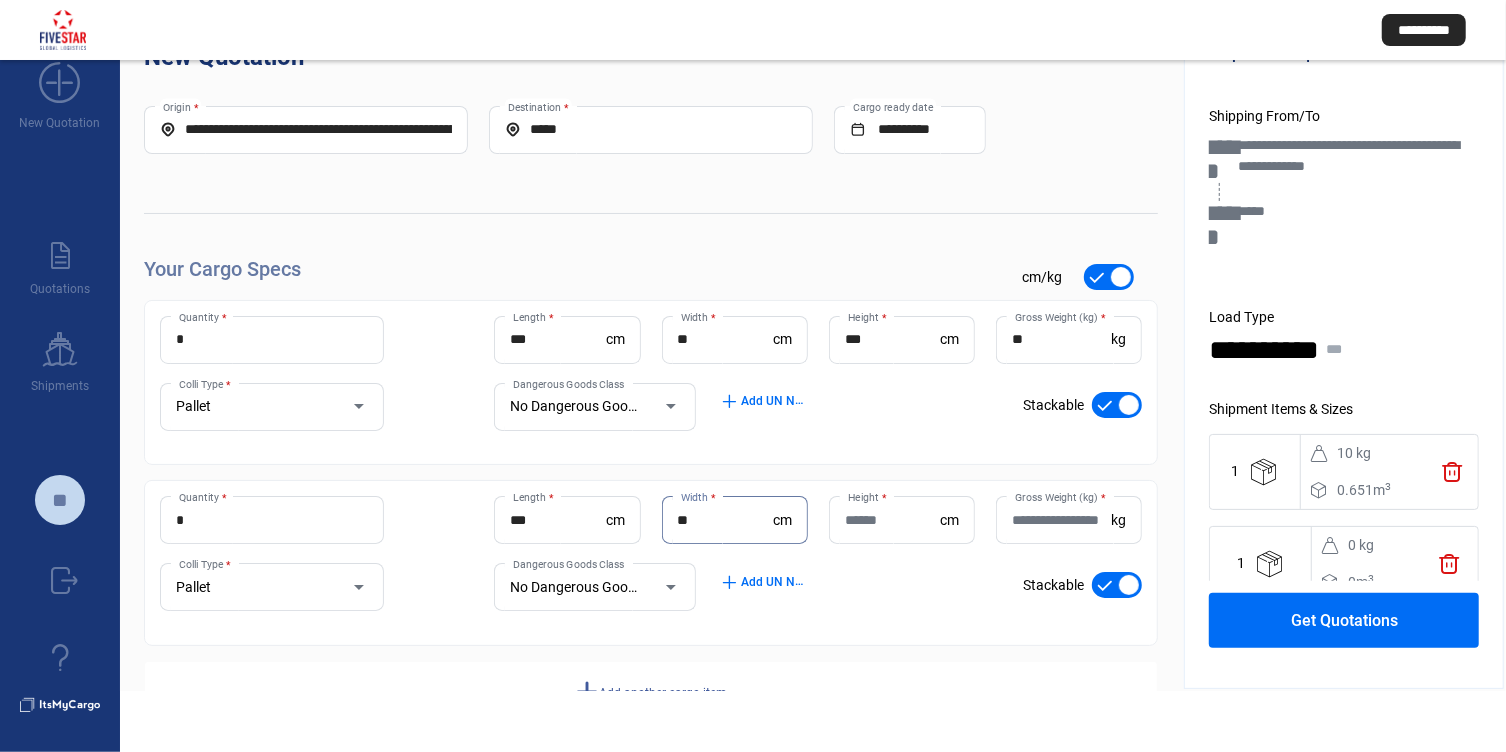 type on "**" 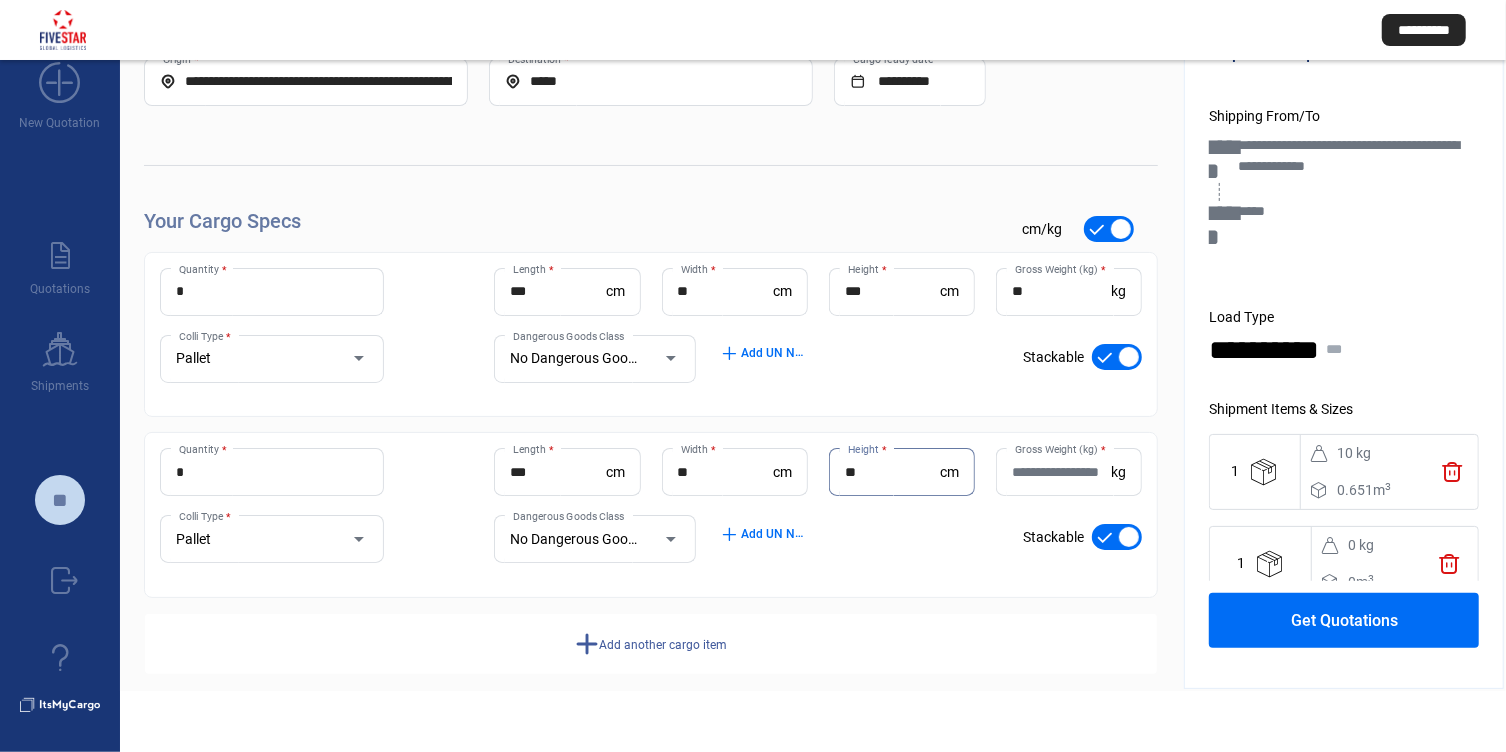 scroll, scrollTop: 72, scrollLeft: 0, axis: vertical 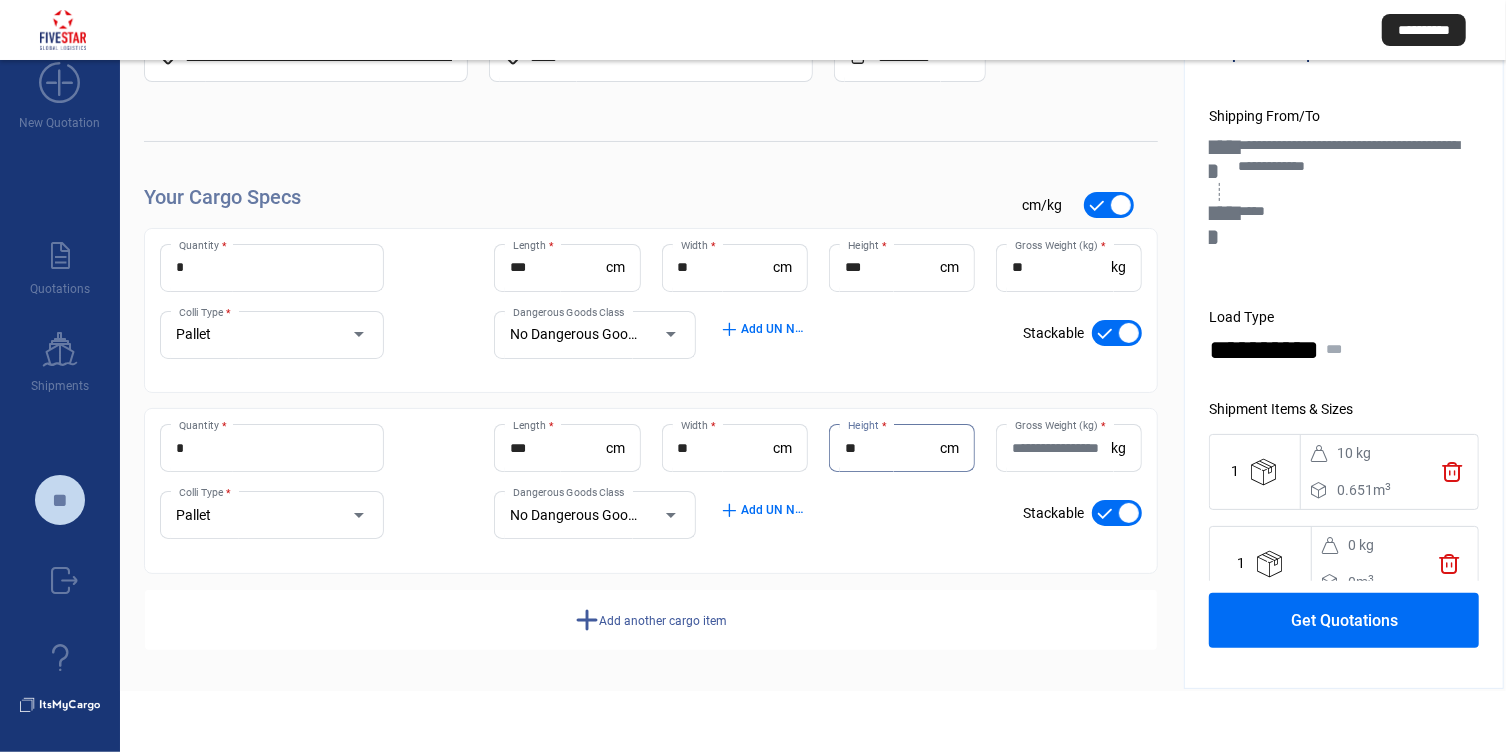 click on "**" at bounding box center (892, 448) 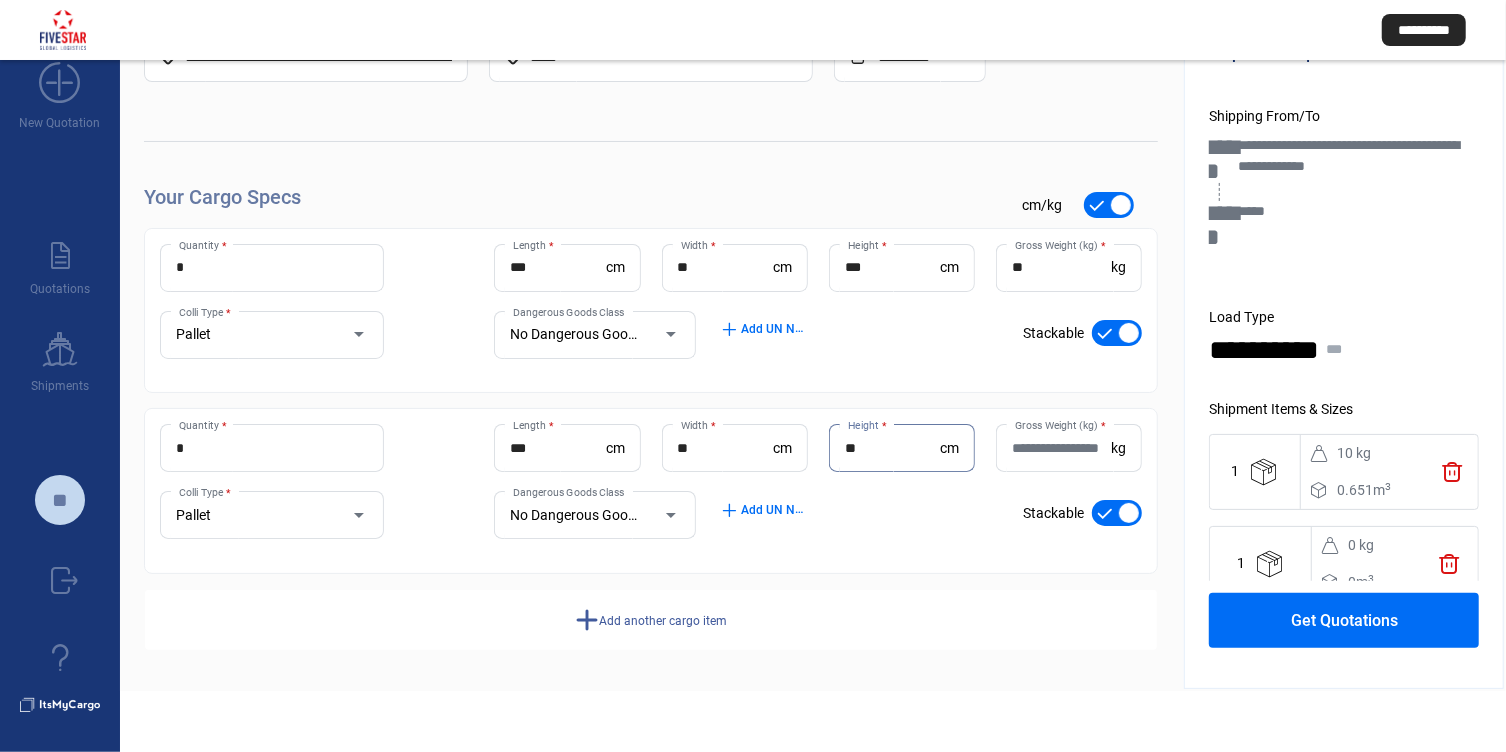 click on "**" at bounding box center (725, 448) 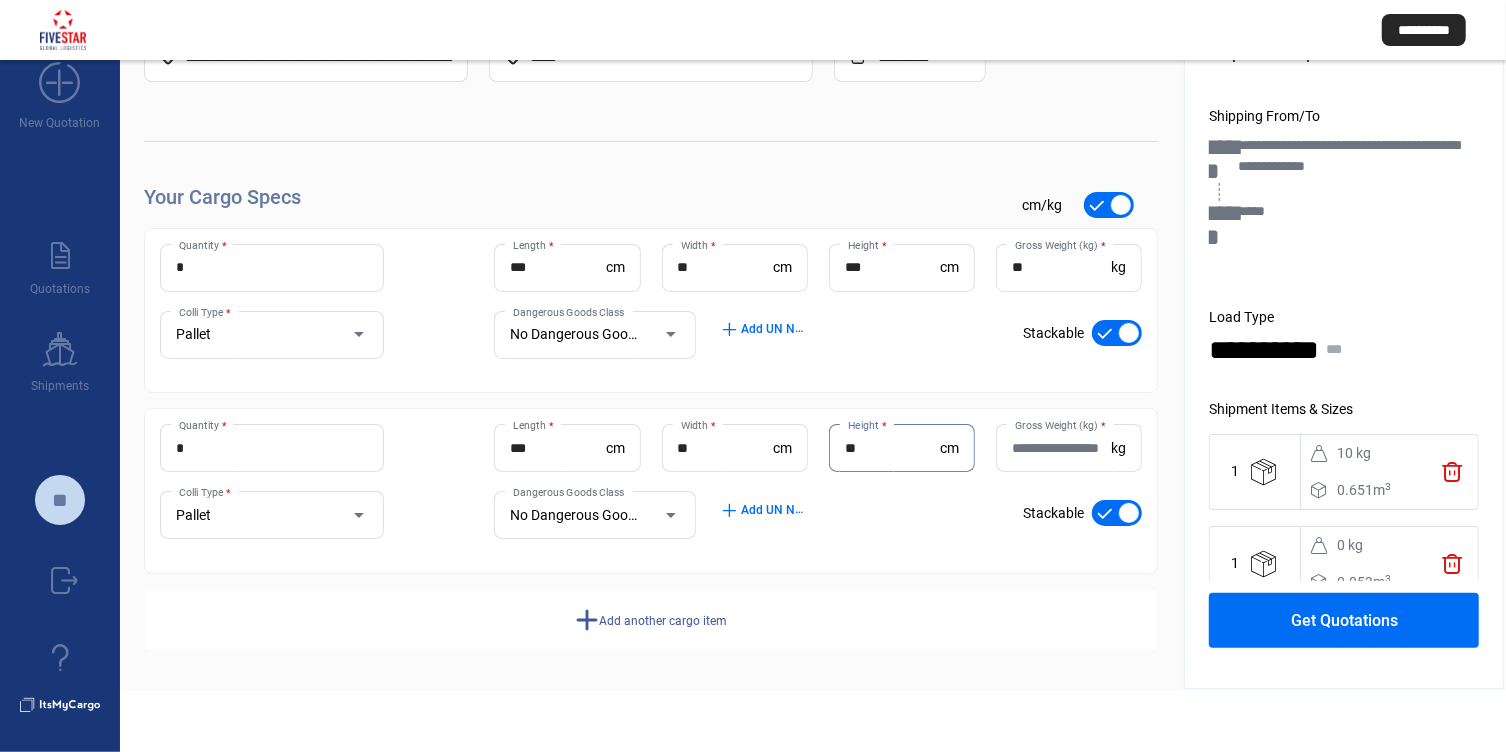 click on "**" at bounding box center (892, 448) 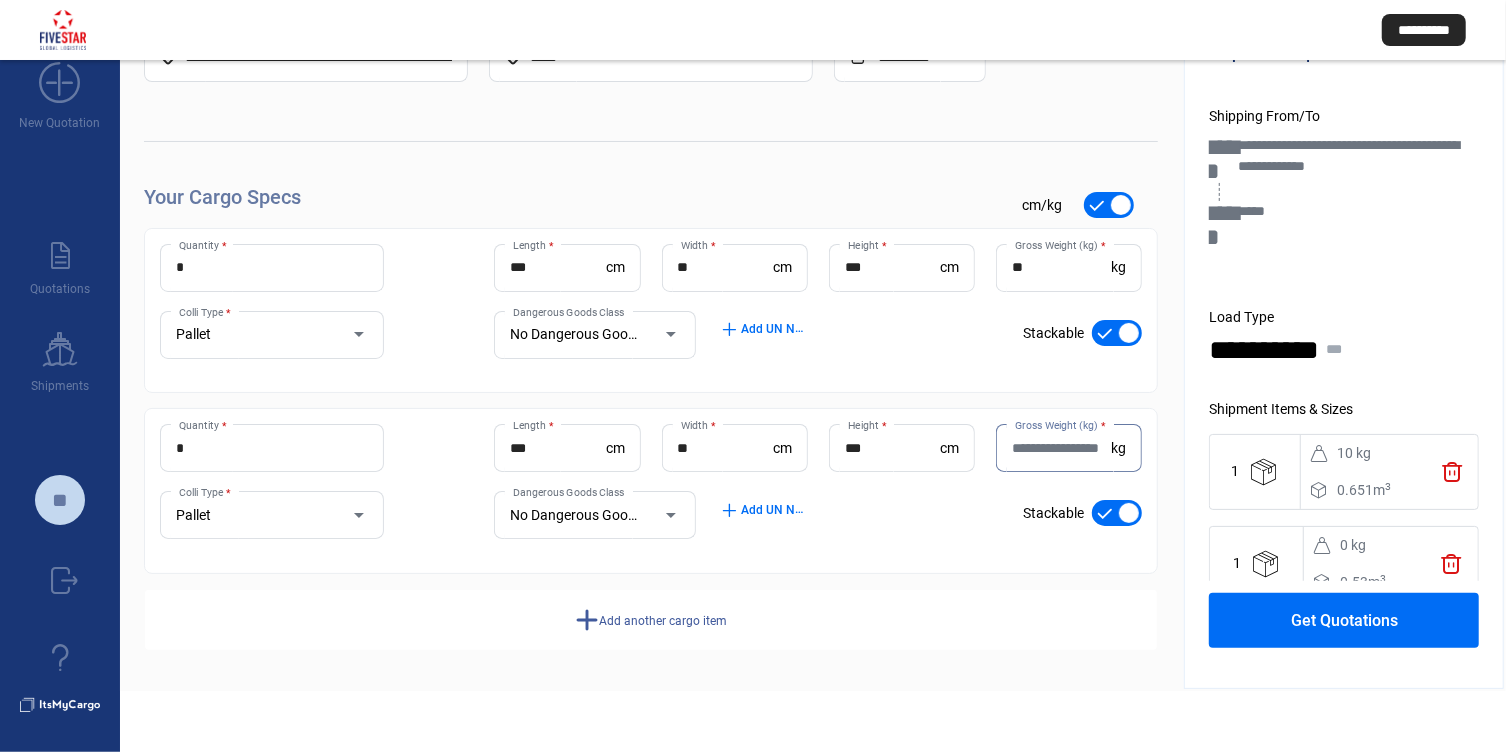 click on "***" at bounding box center (892, 448) 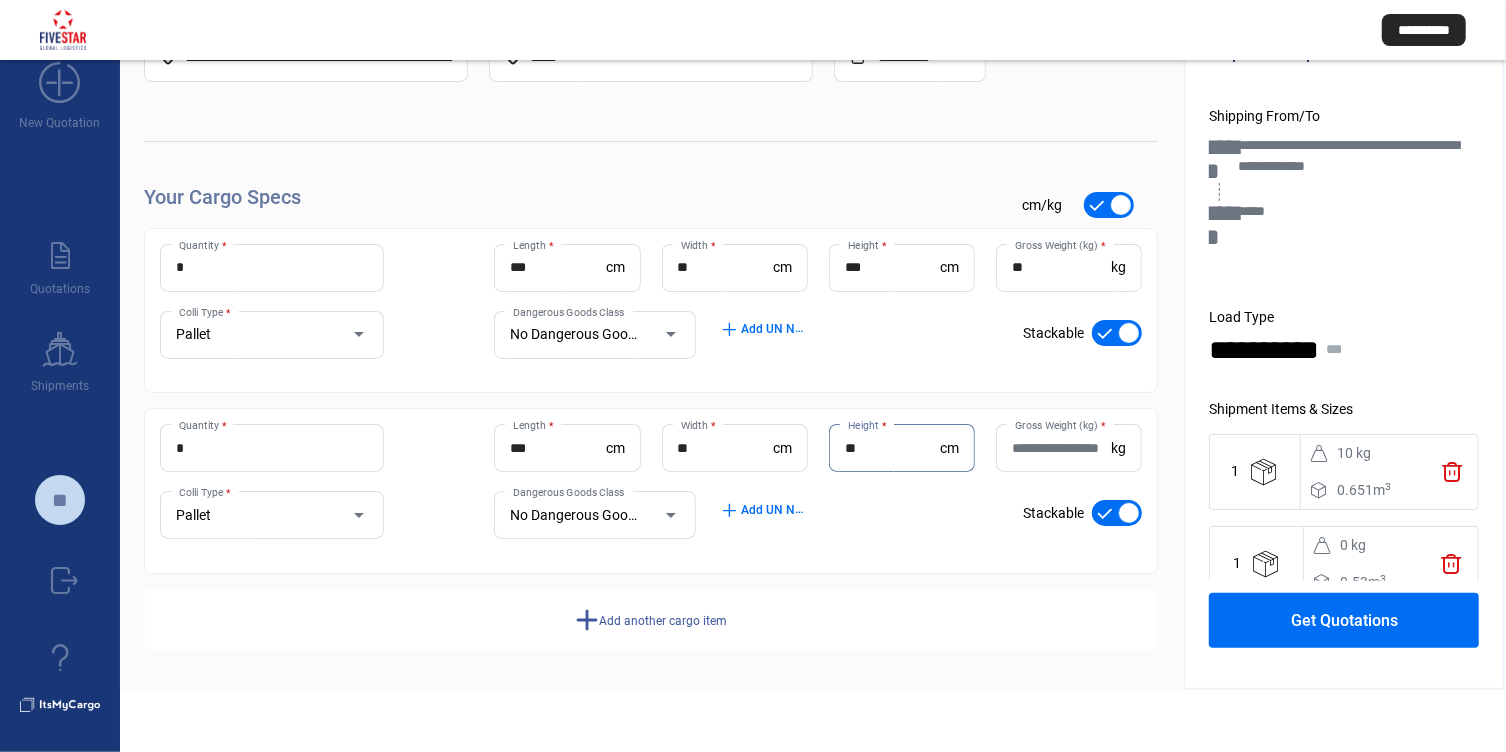 type on "**" 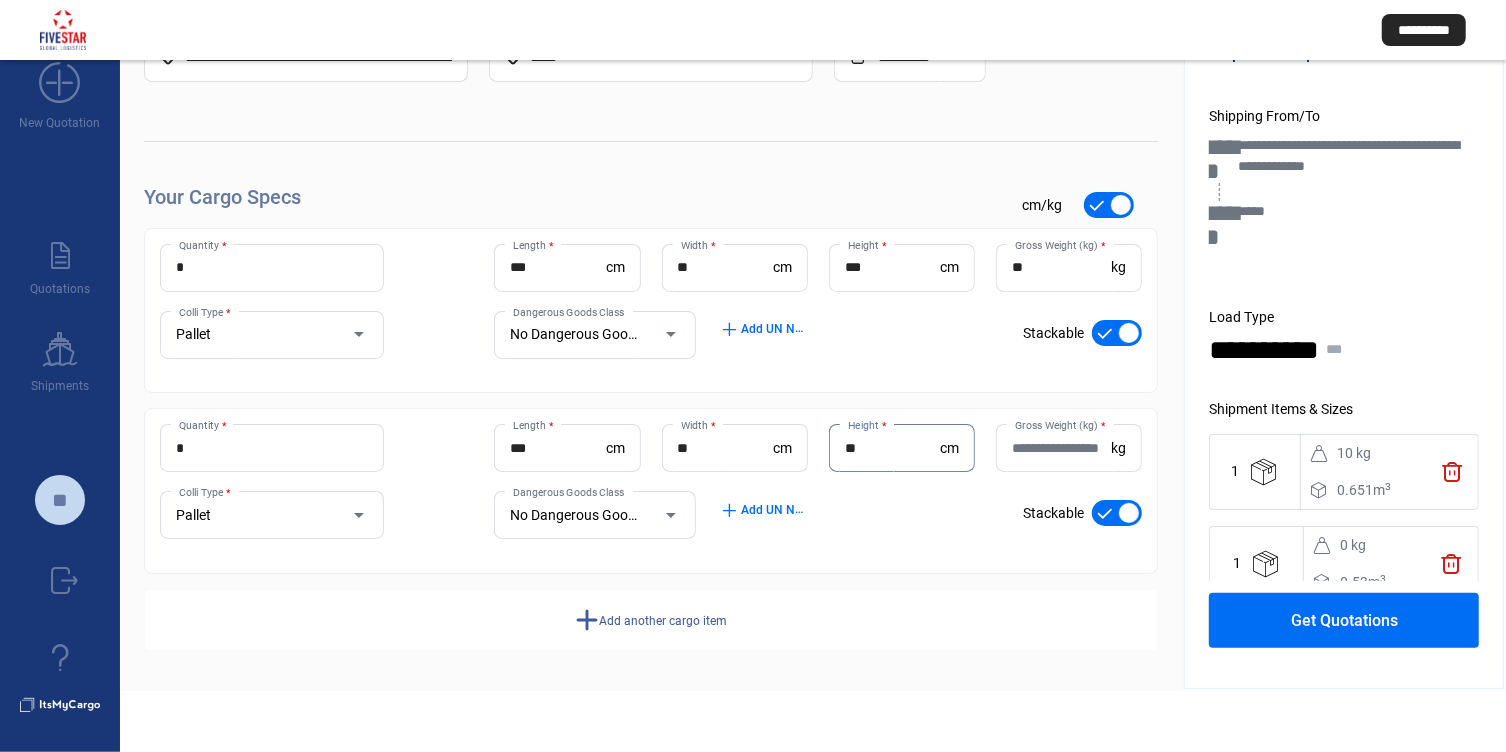 click on "*** Height  *" 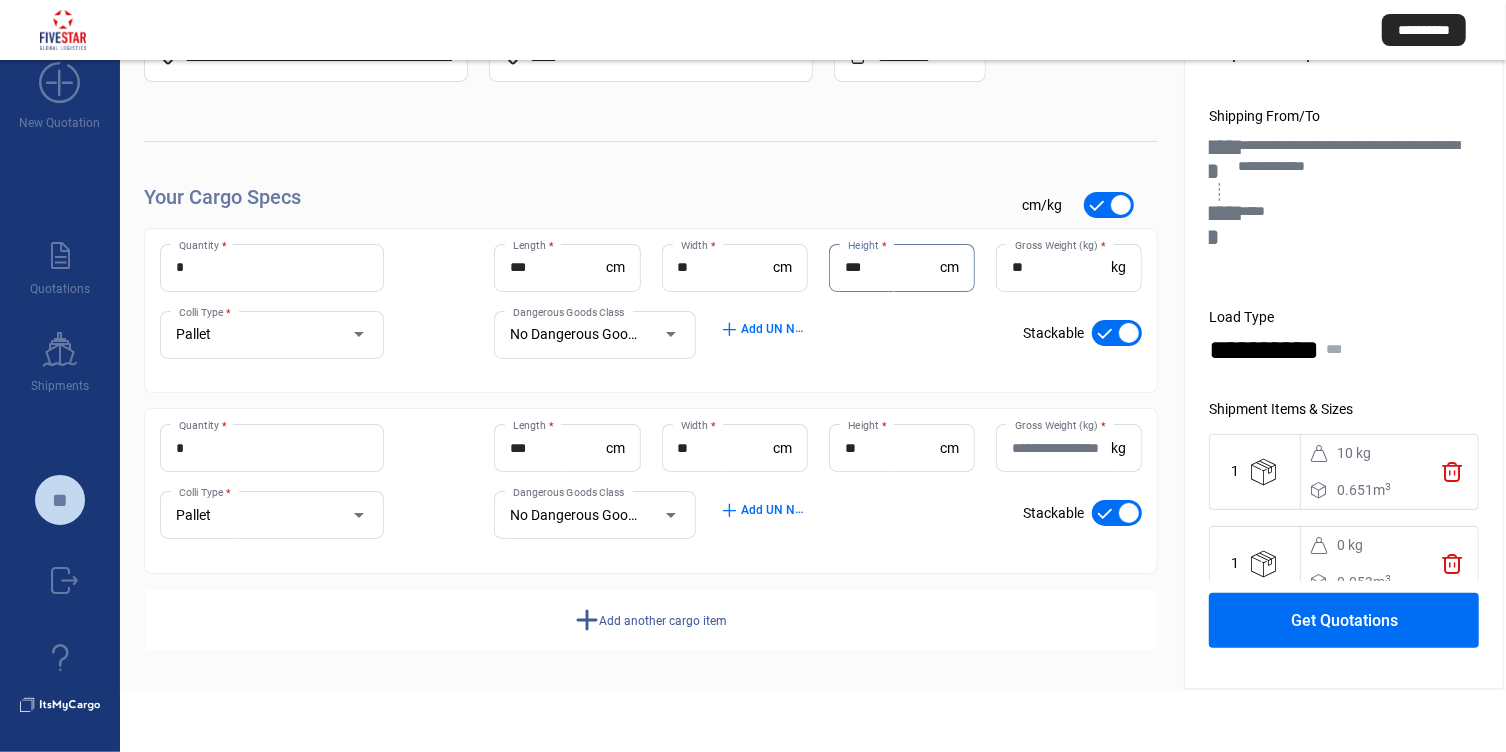 click on "***" at bounding box center [892, 267] 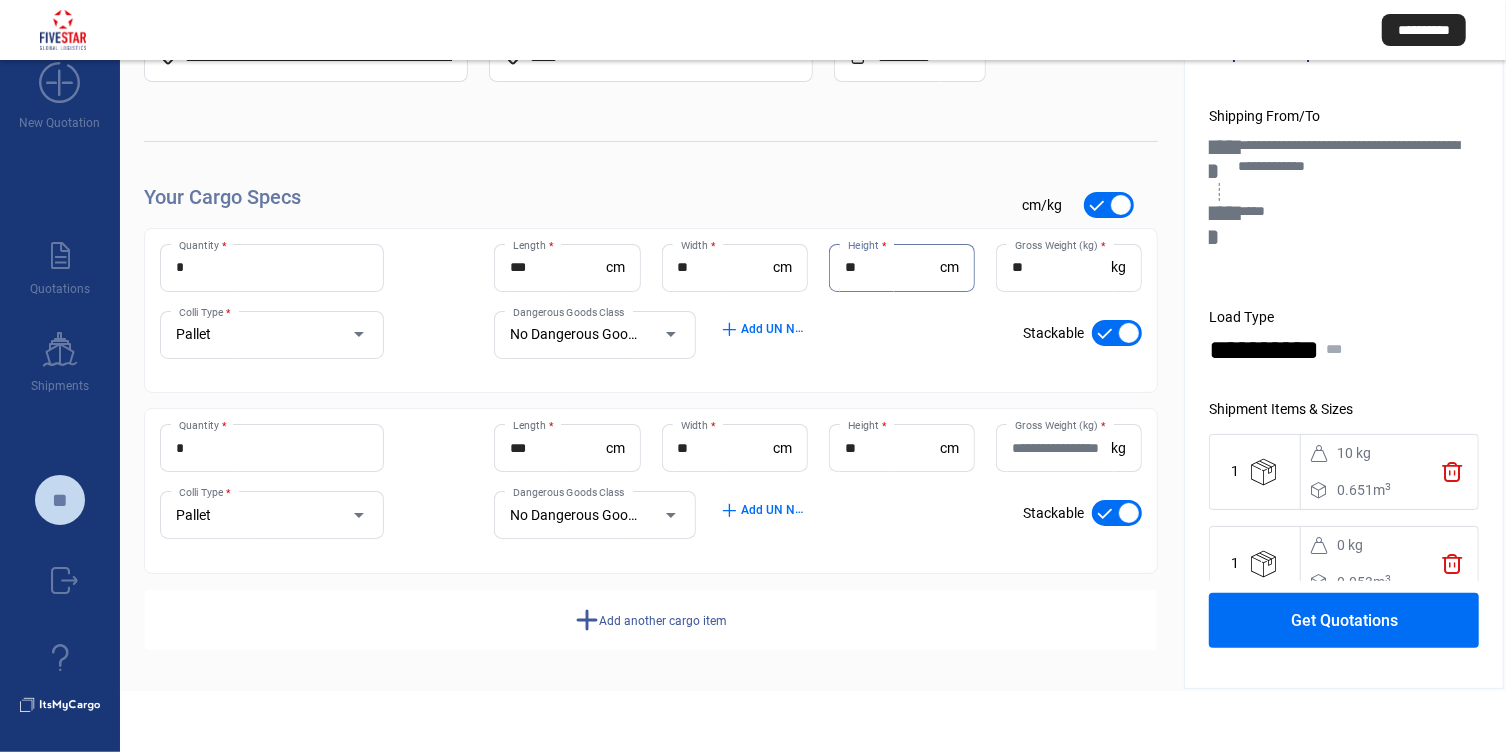 type on "**" 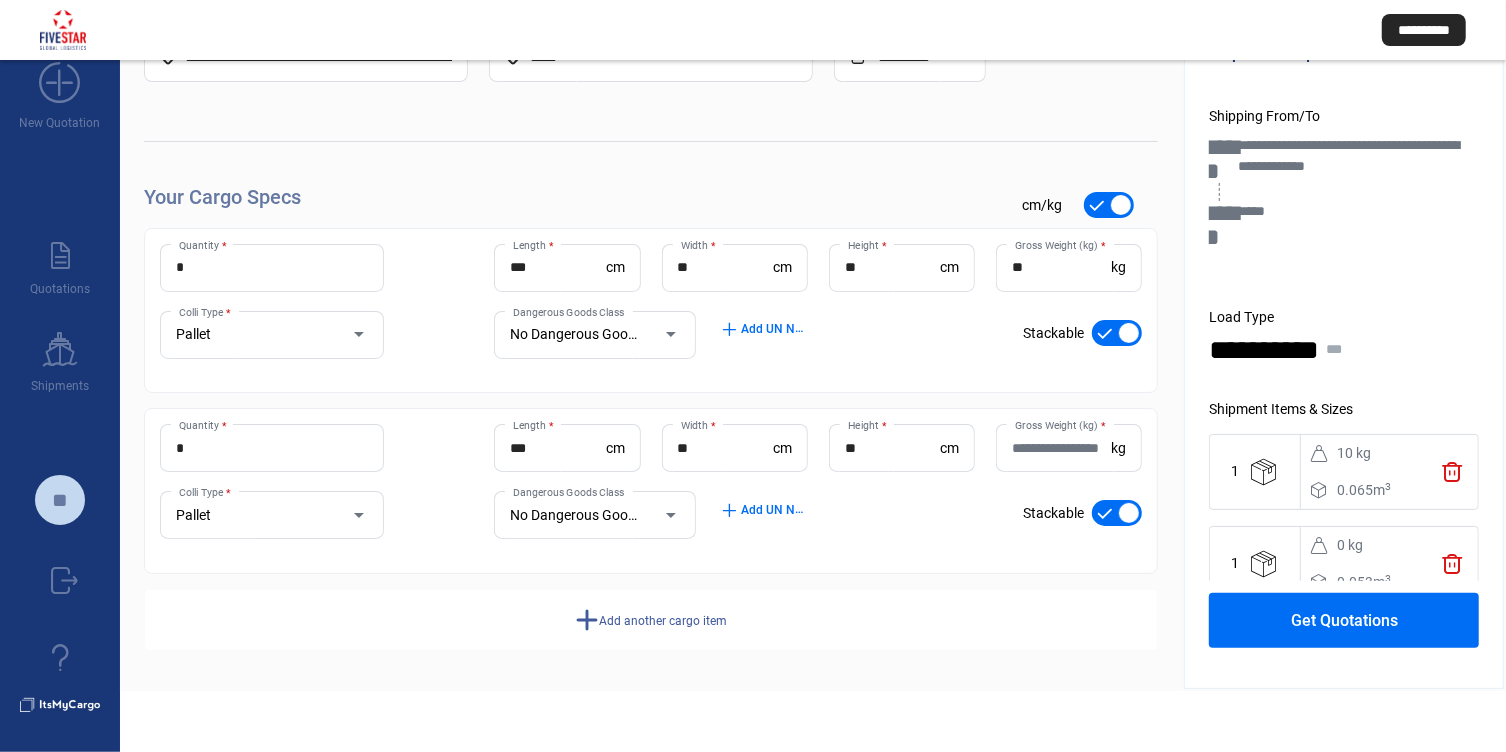 click on "Gross Weight (kg)  *" 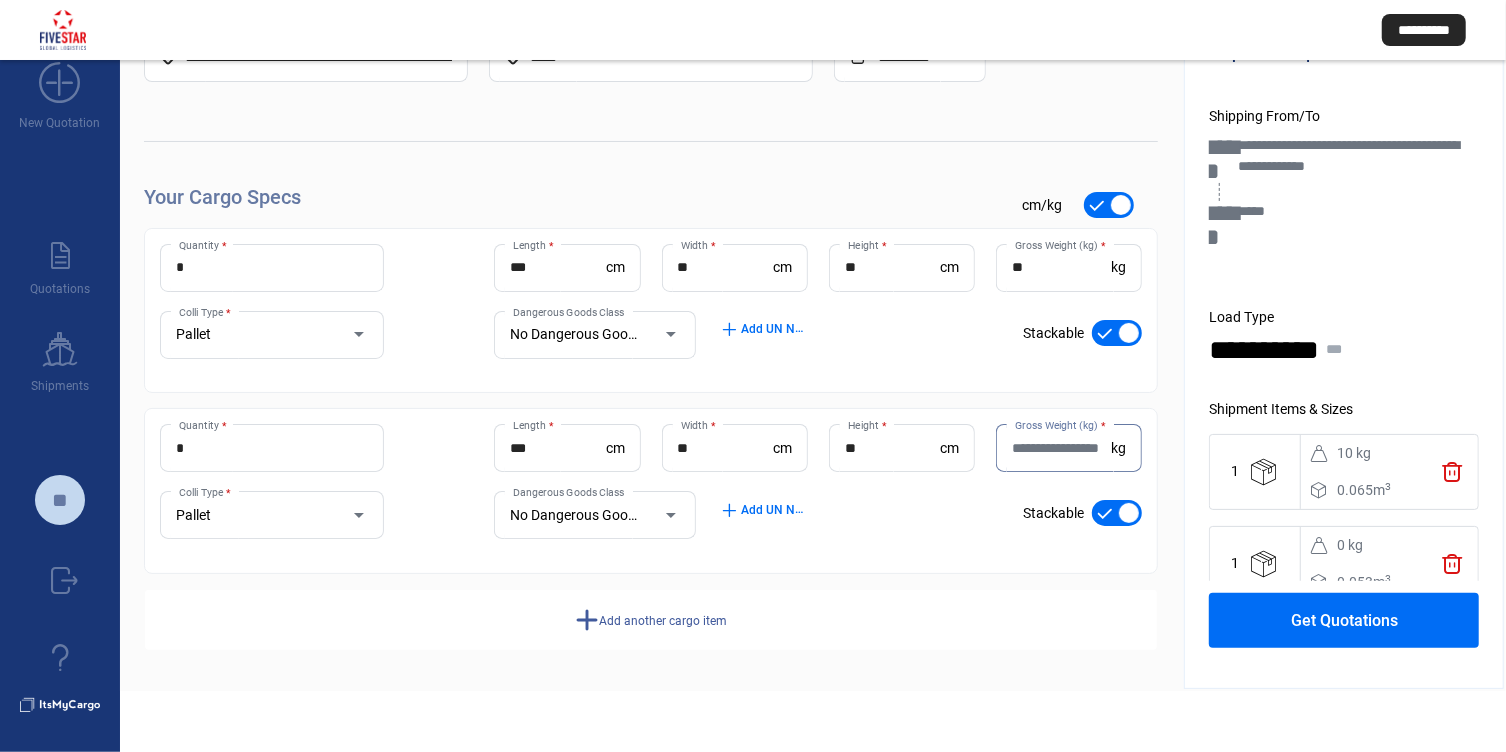 click on "Gross Weight (kg)  *" at bounding box center [1061, 448] 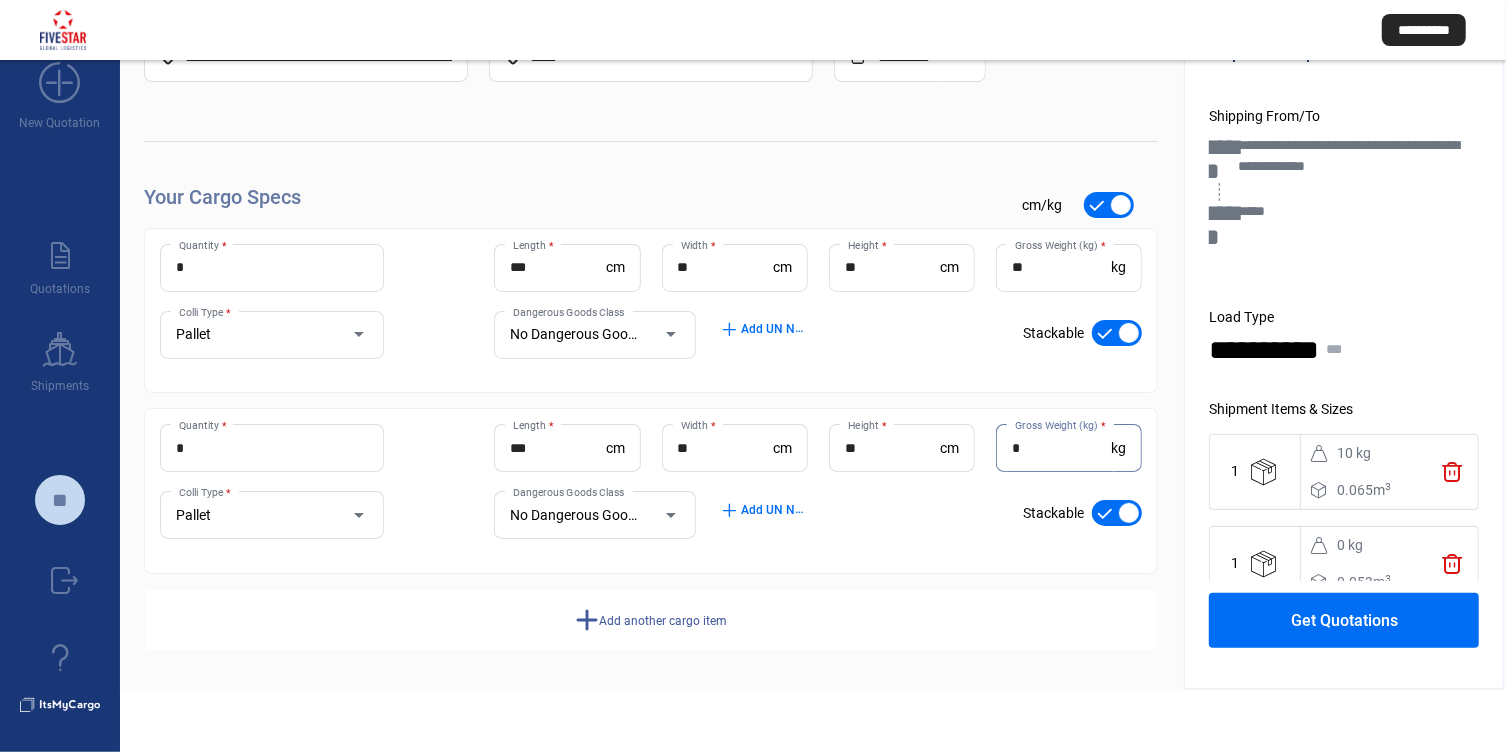 type on "*" 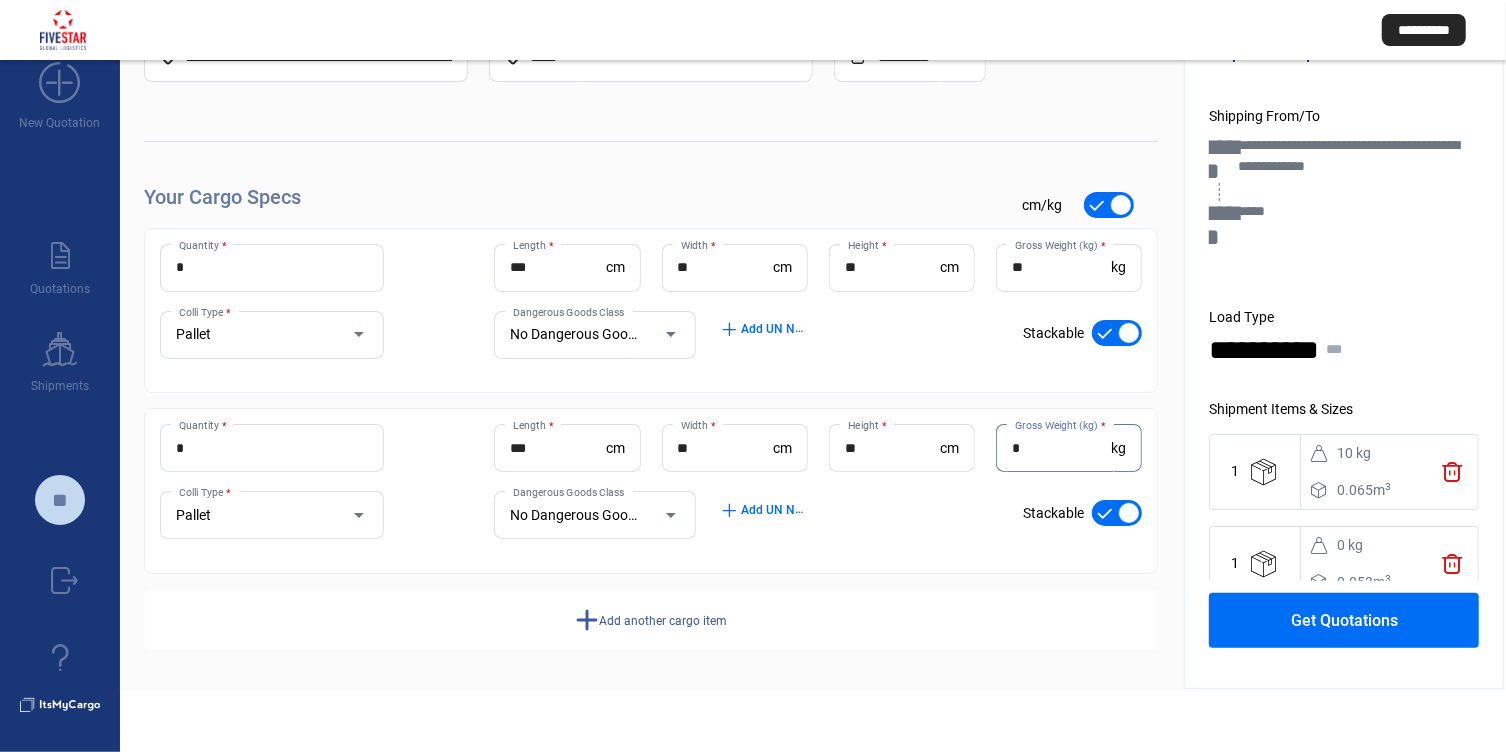 click on "Add another cargo item" 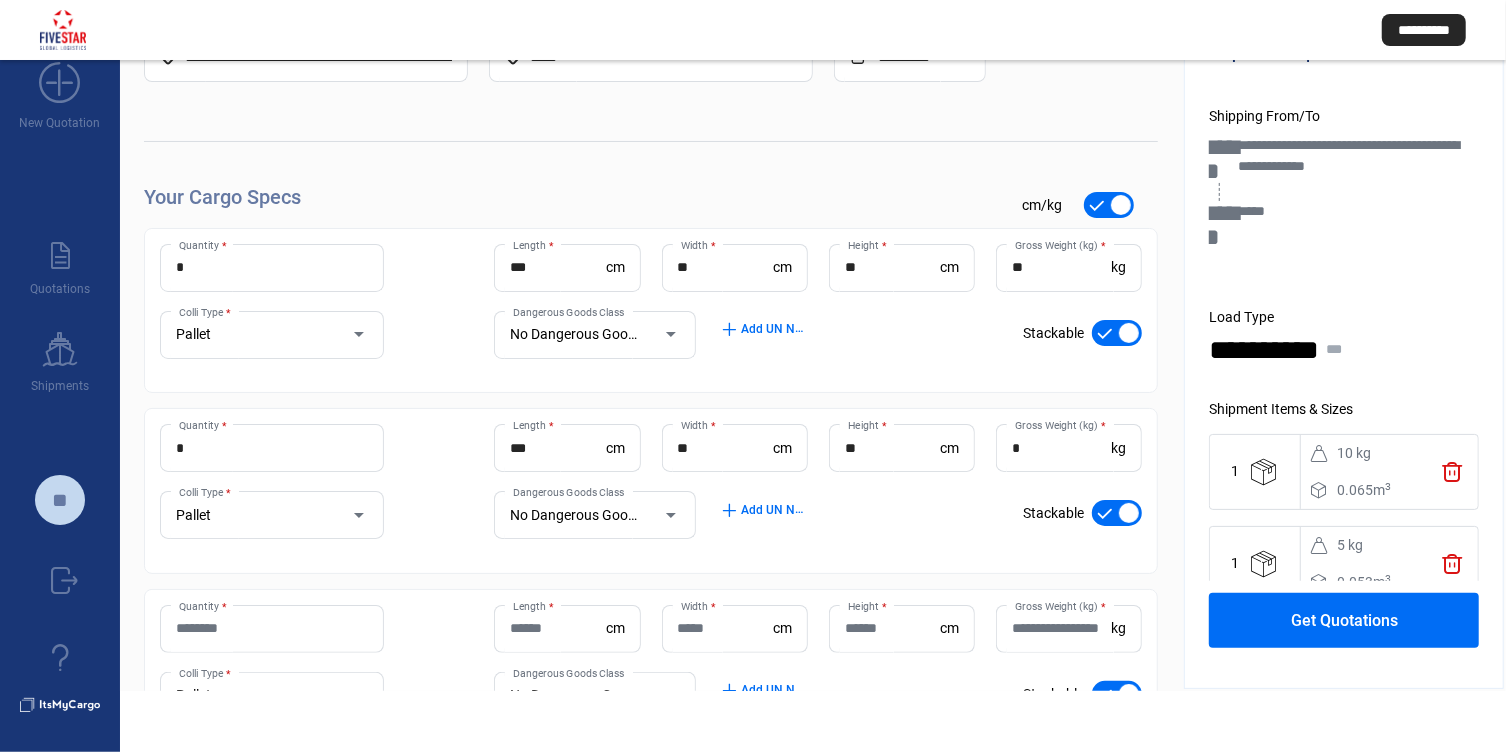 scroll, scrollTop: 254, scrollLeft: 0, axis: vertical 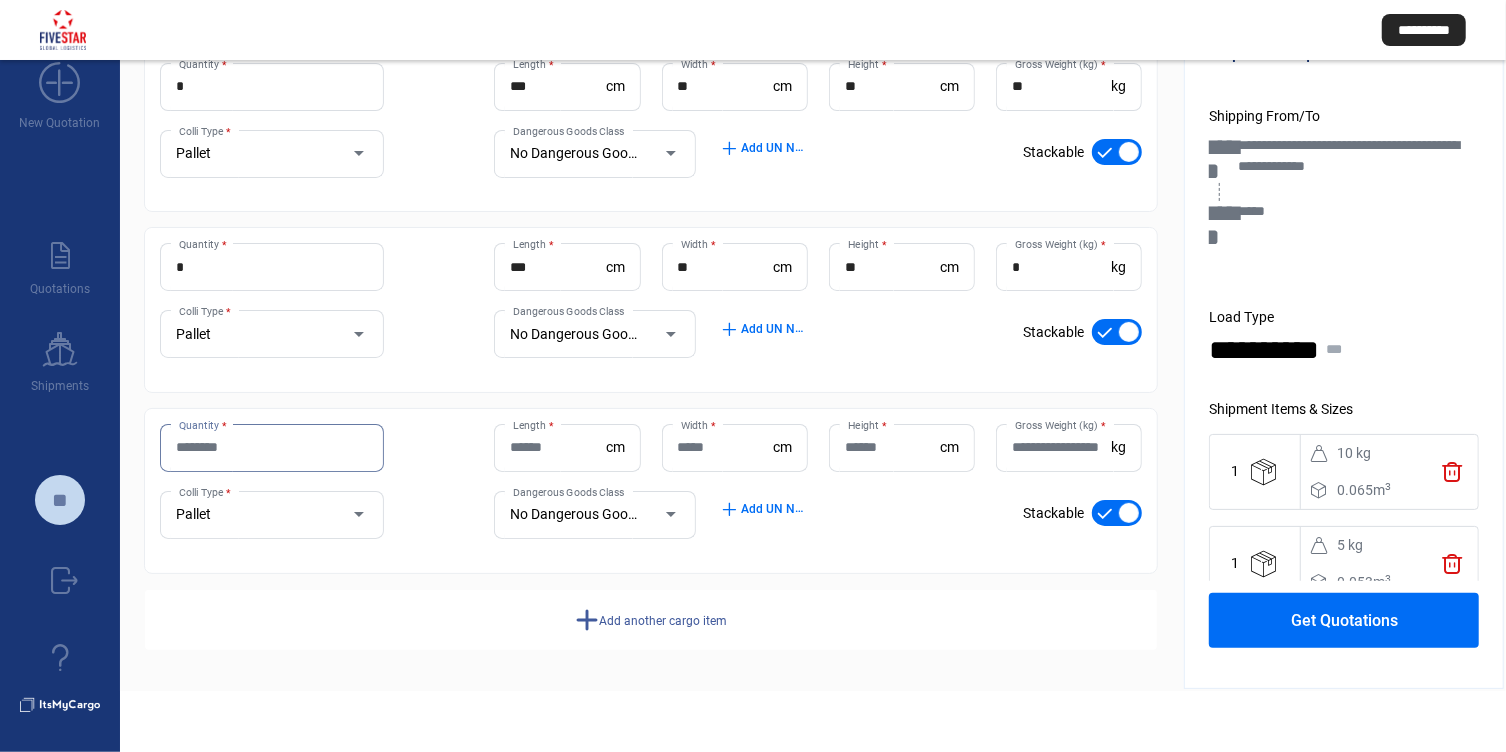click on "Quantity *" at bounding box center [272, 447] 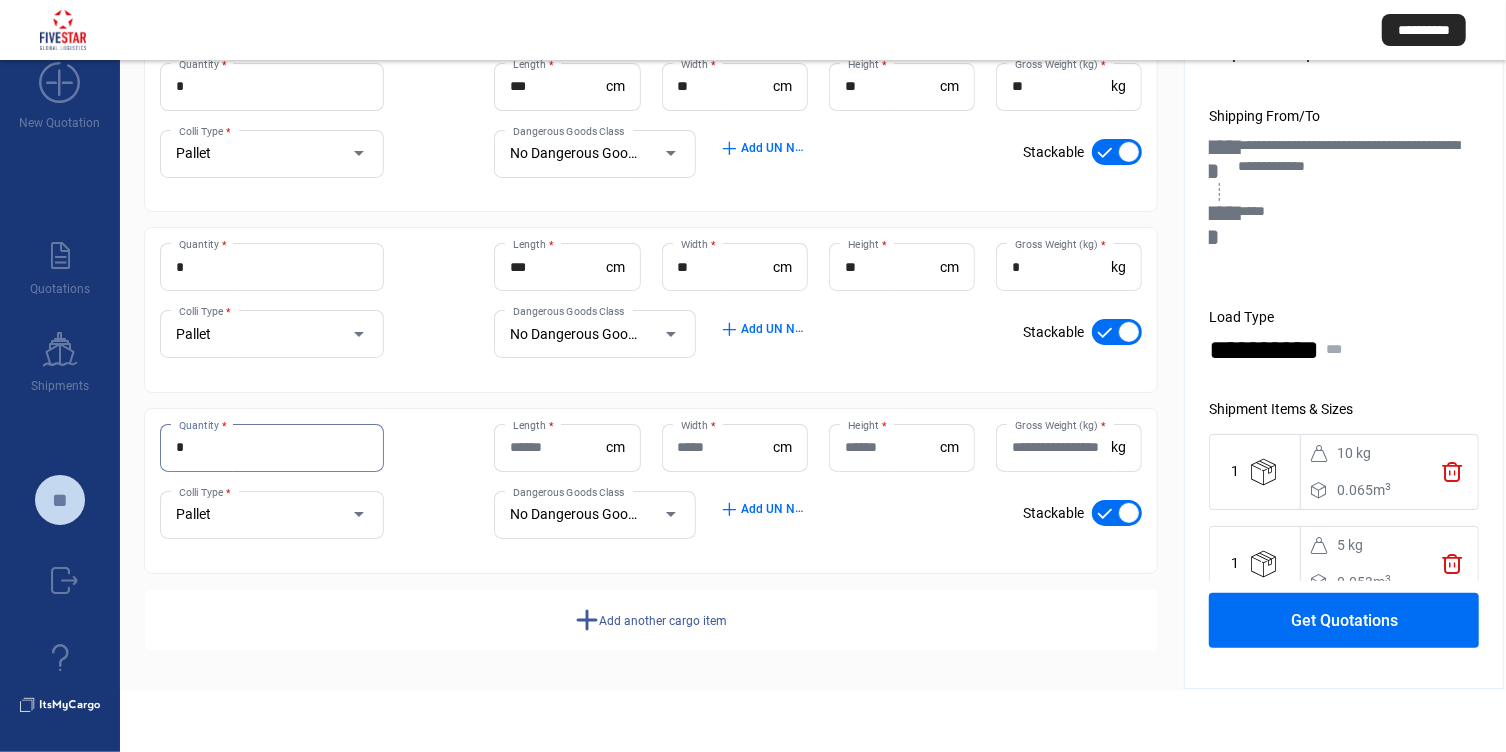 type on "*" 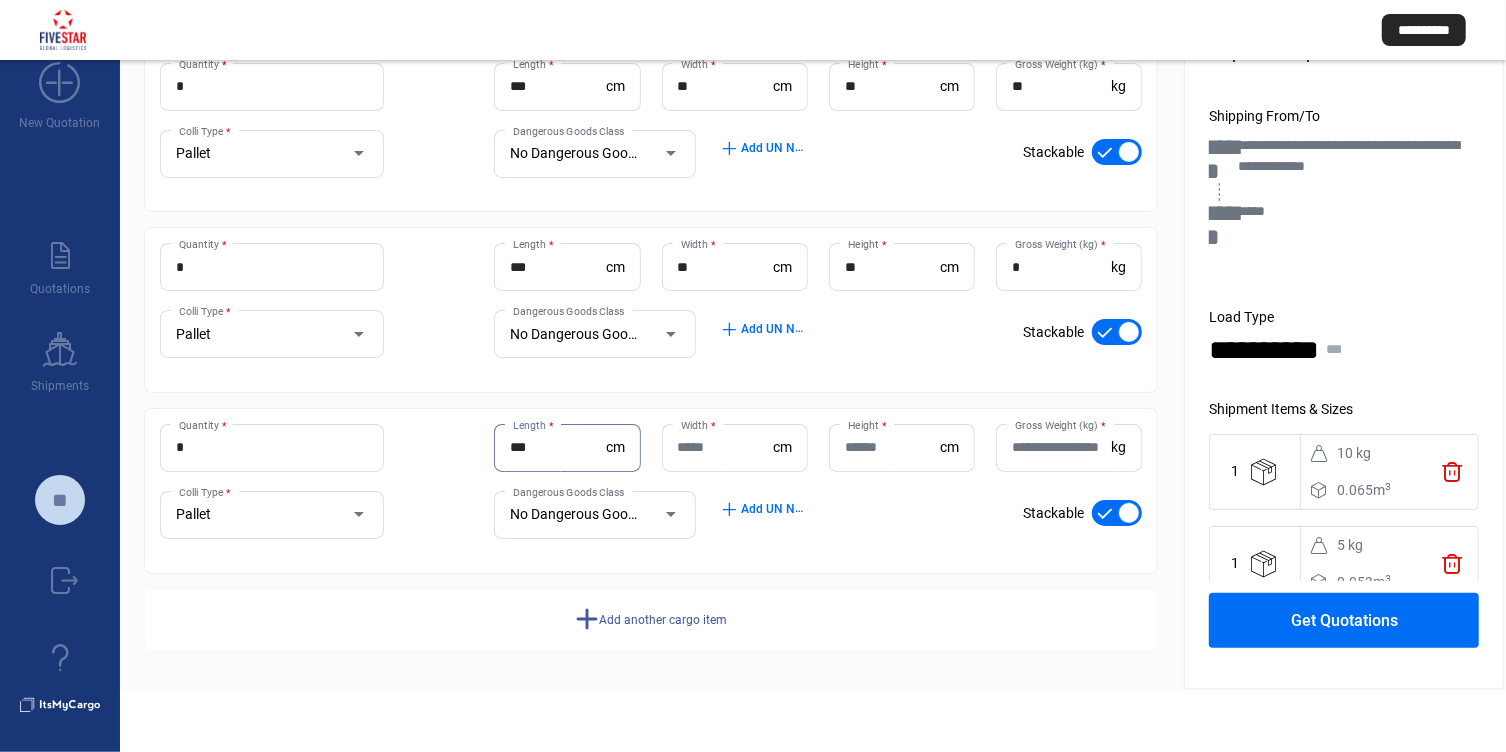 type on "***" 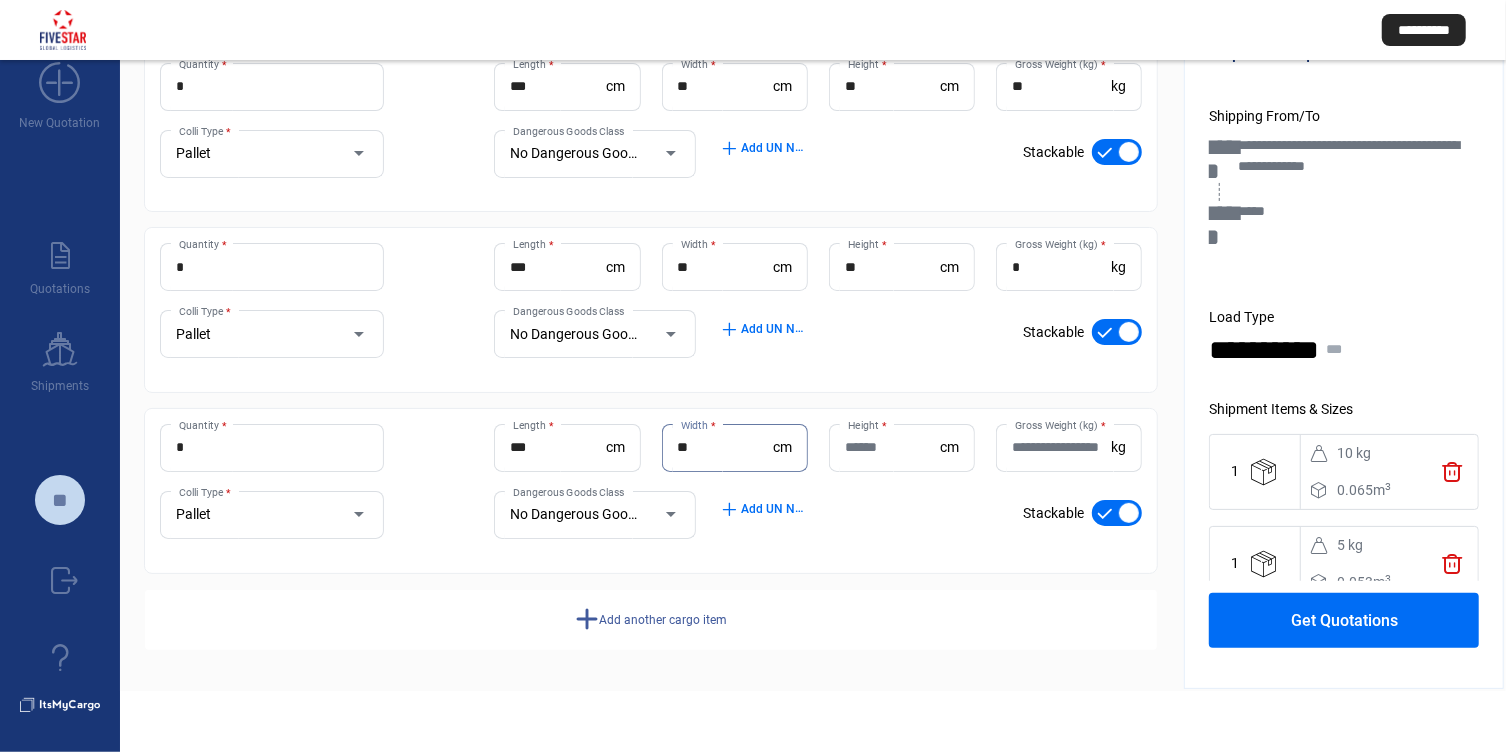 type on "**" 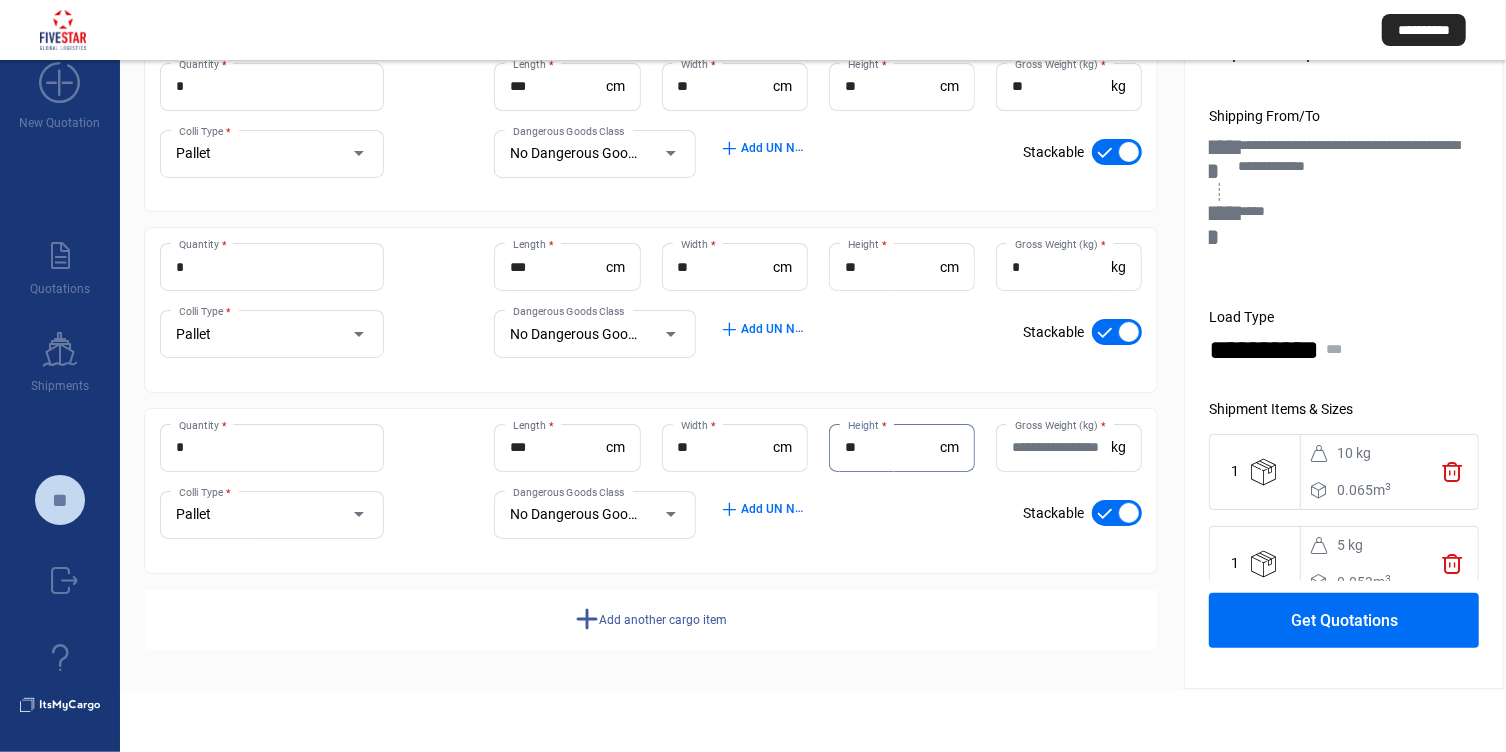 type on "**" 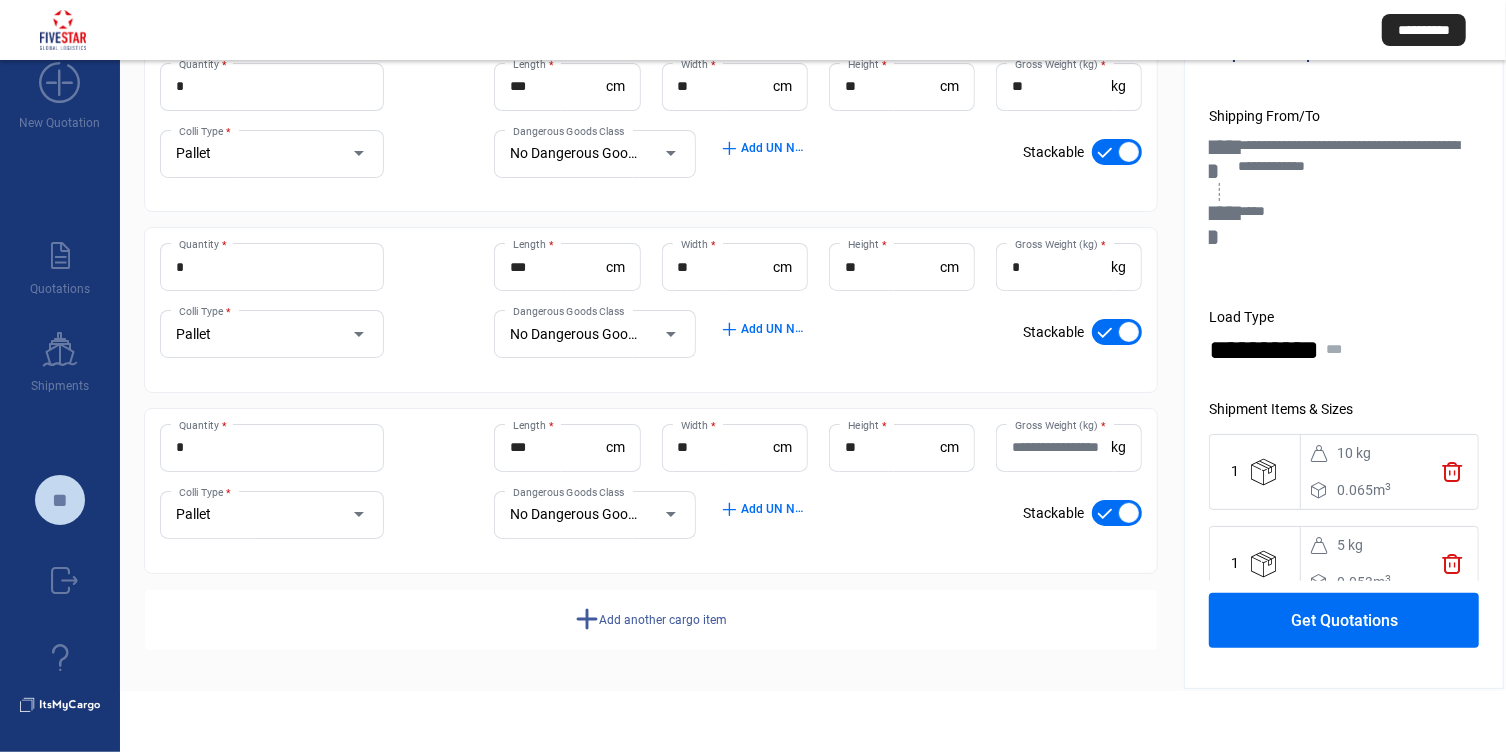 click on "Add another cargo item" 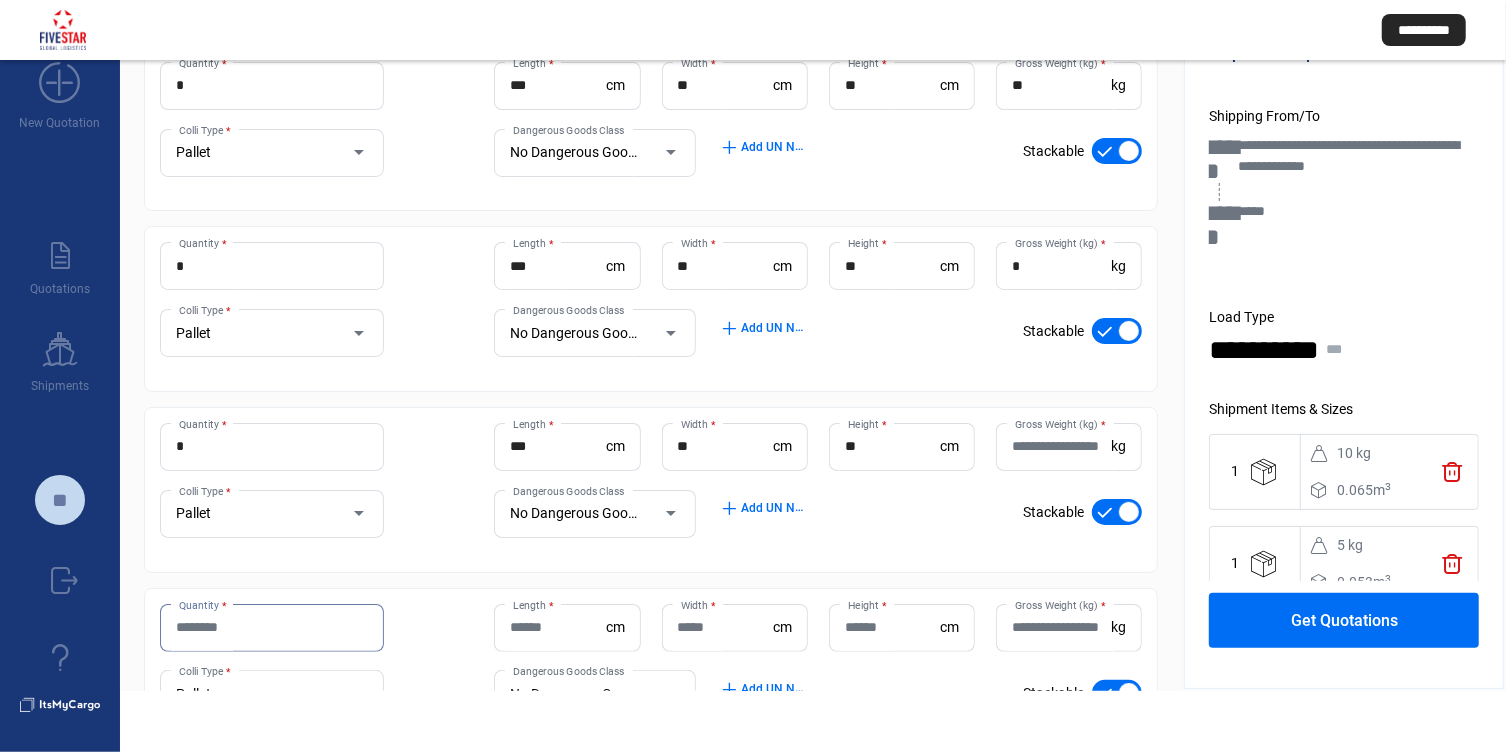 click on "Quantity *" at bounding box center (272, 627) 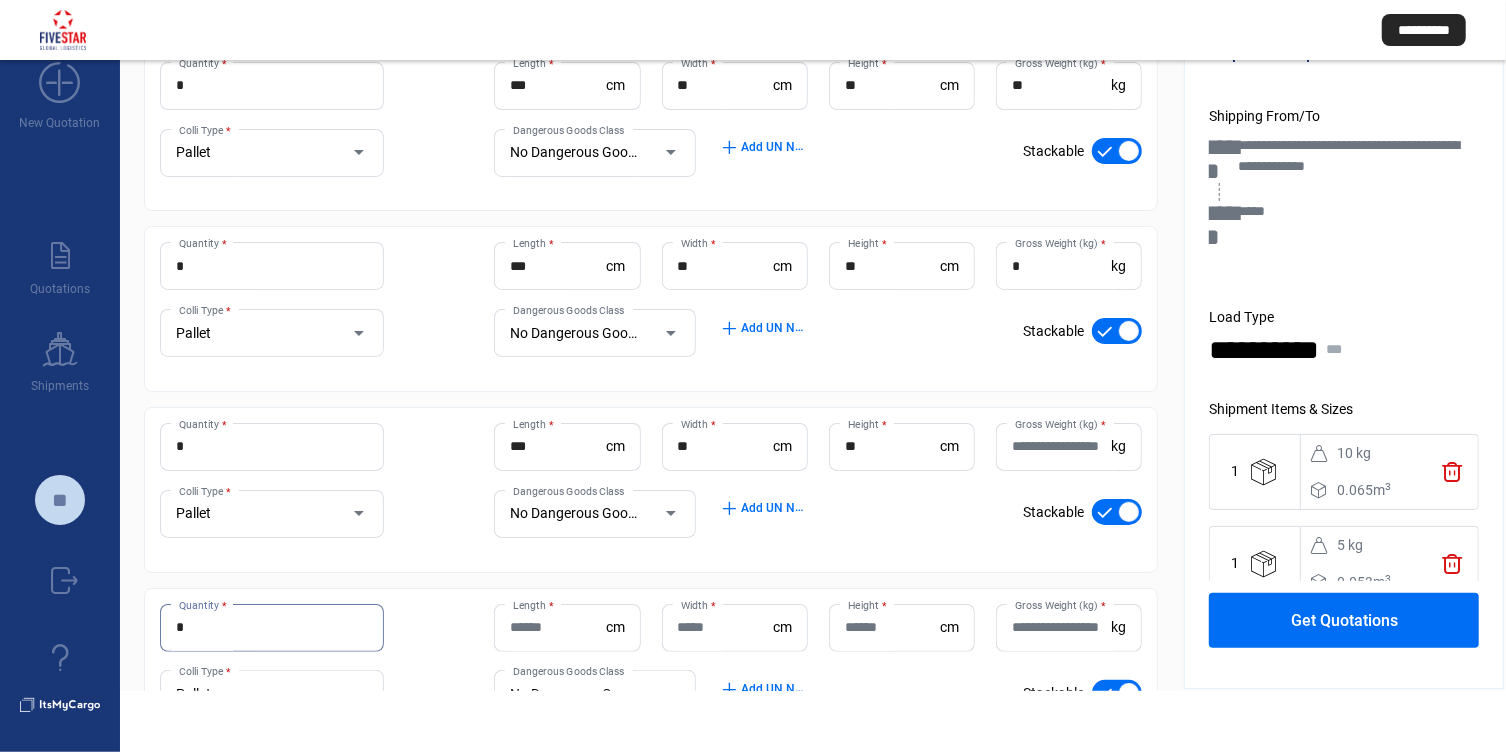 type on "*" 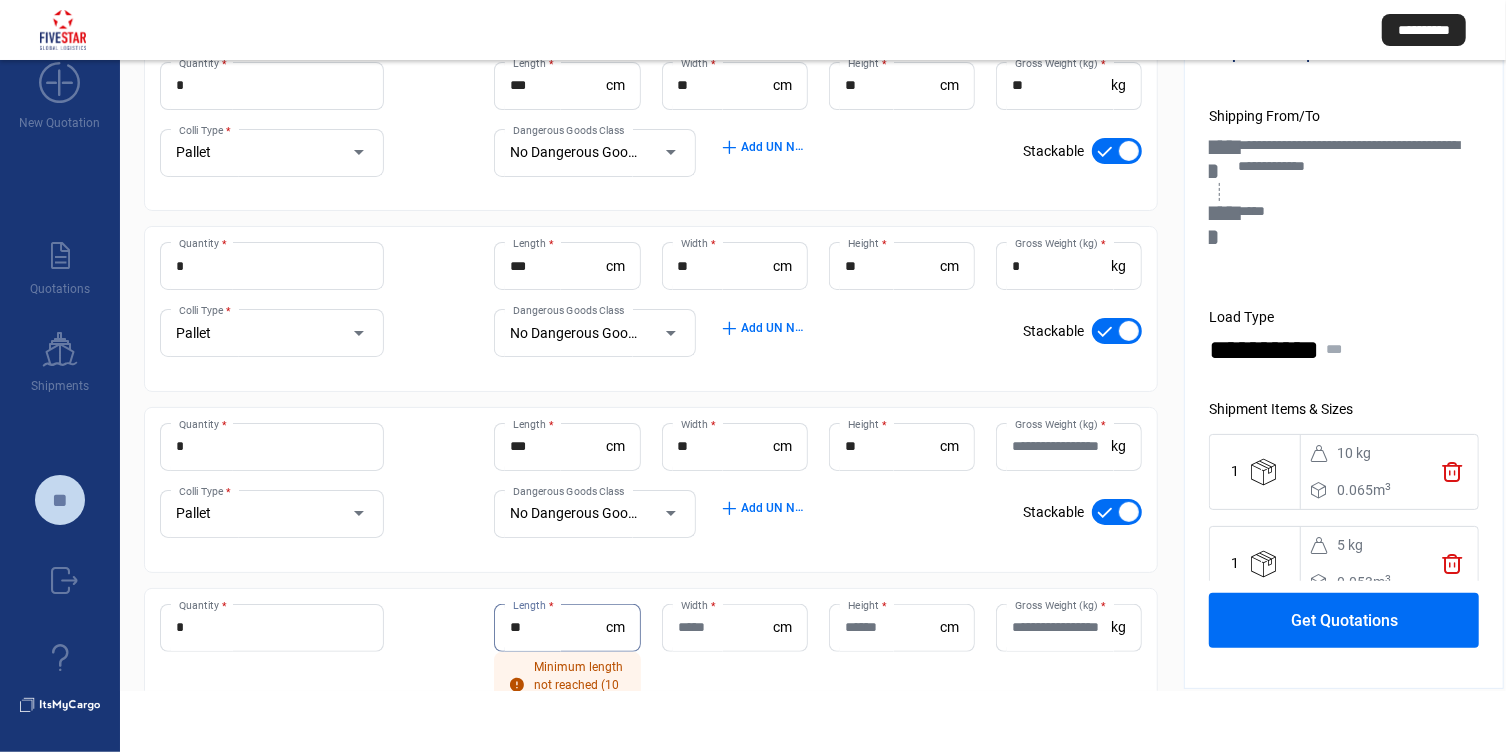 type on "**" 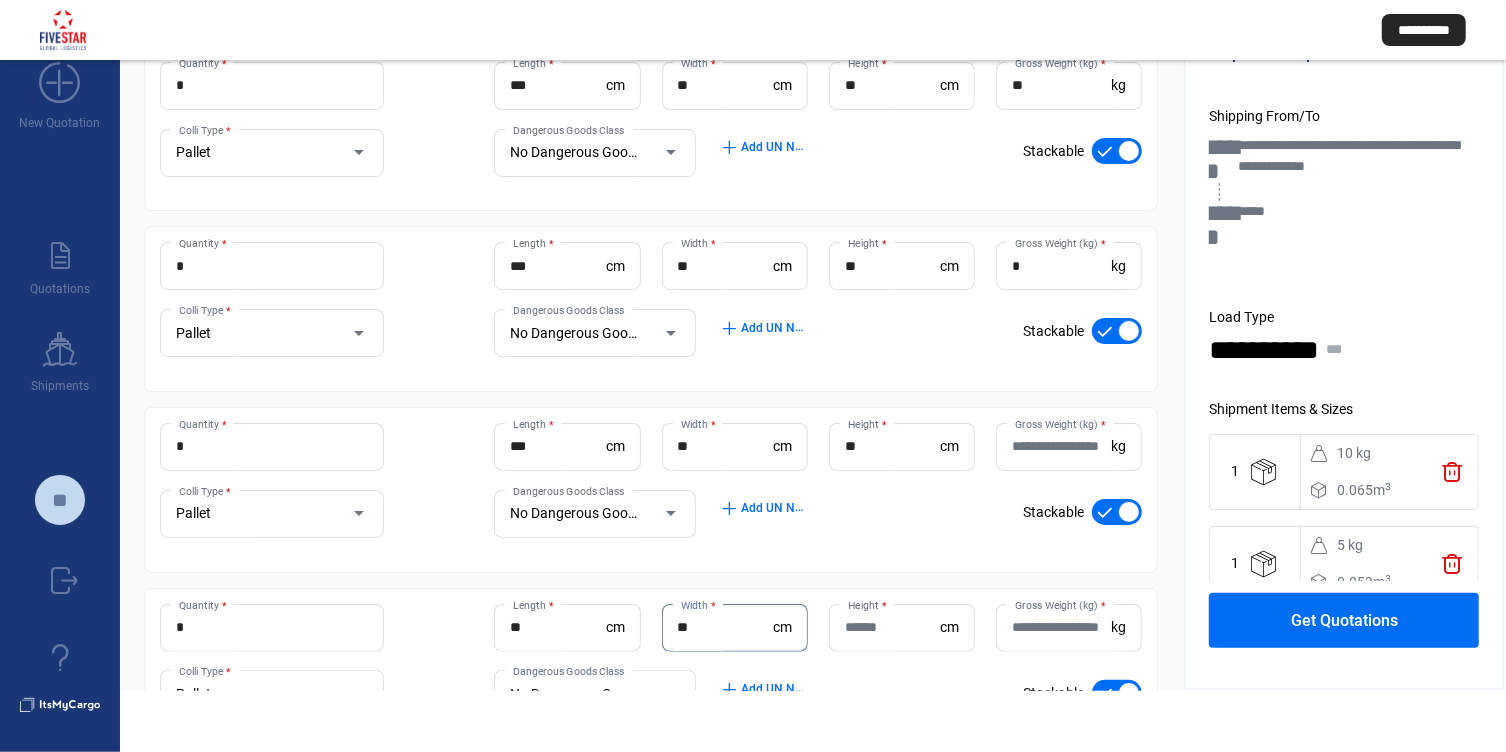 type on "**" 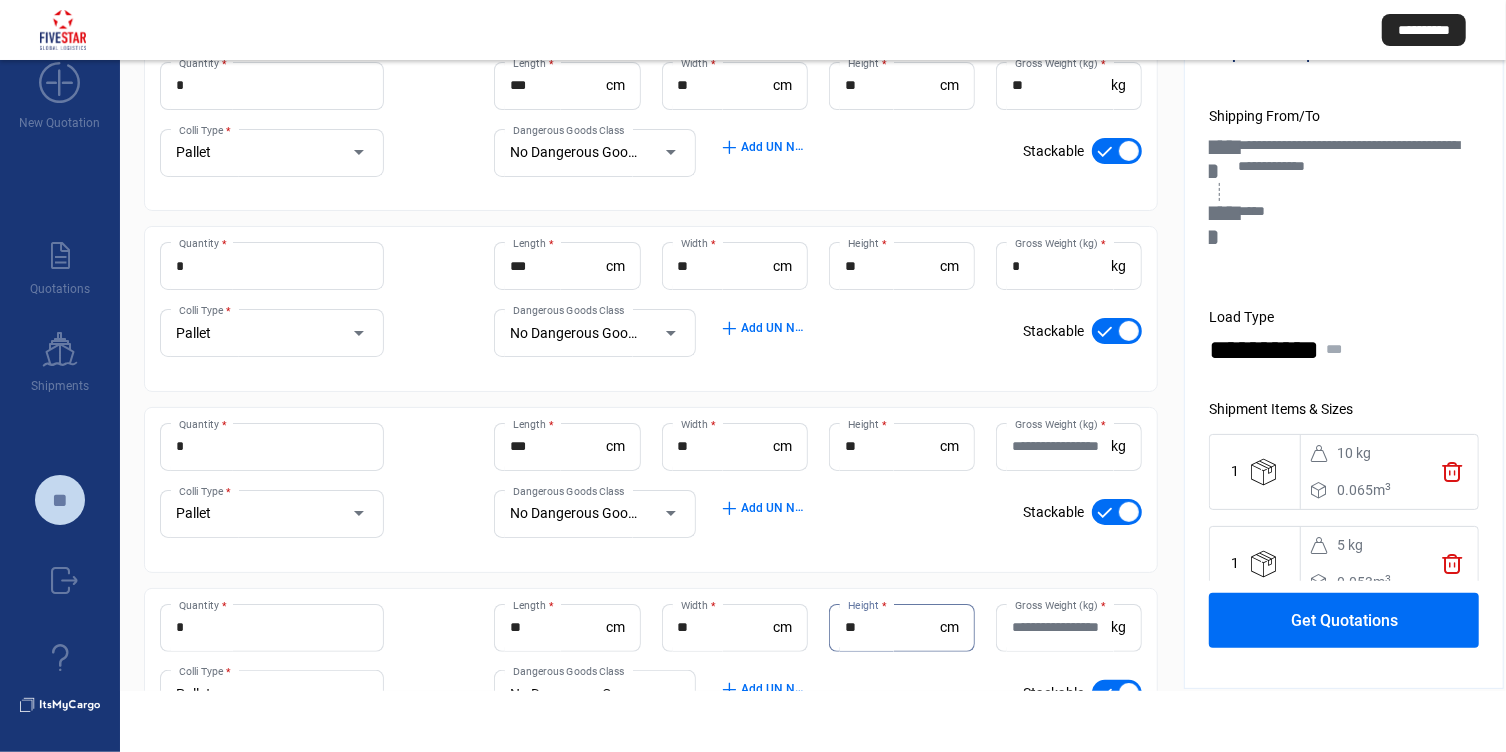 type on "**" 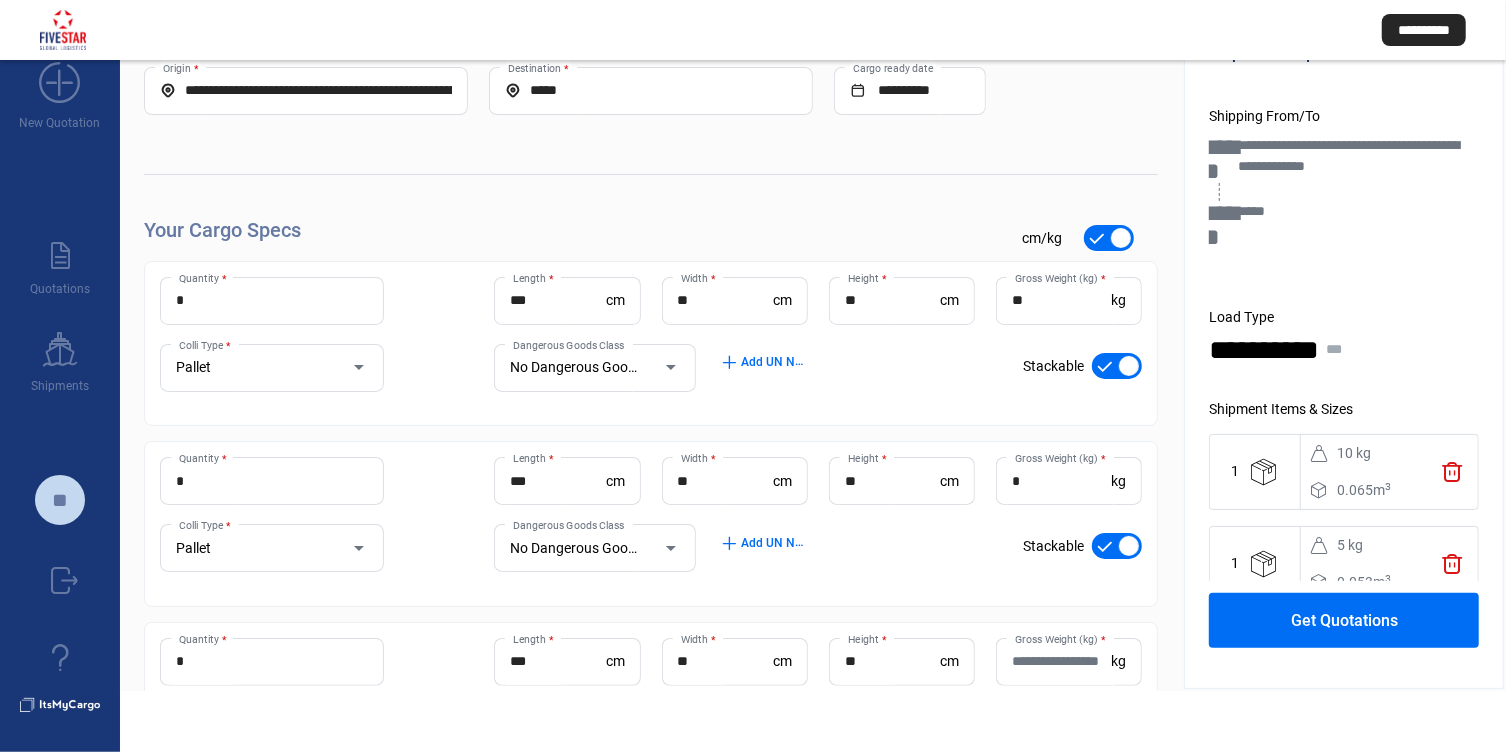 scroll, scrollTop: 0, scrollLeft: 0, axis: both 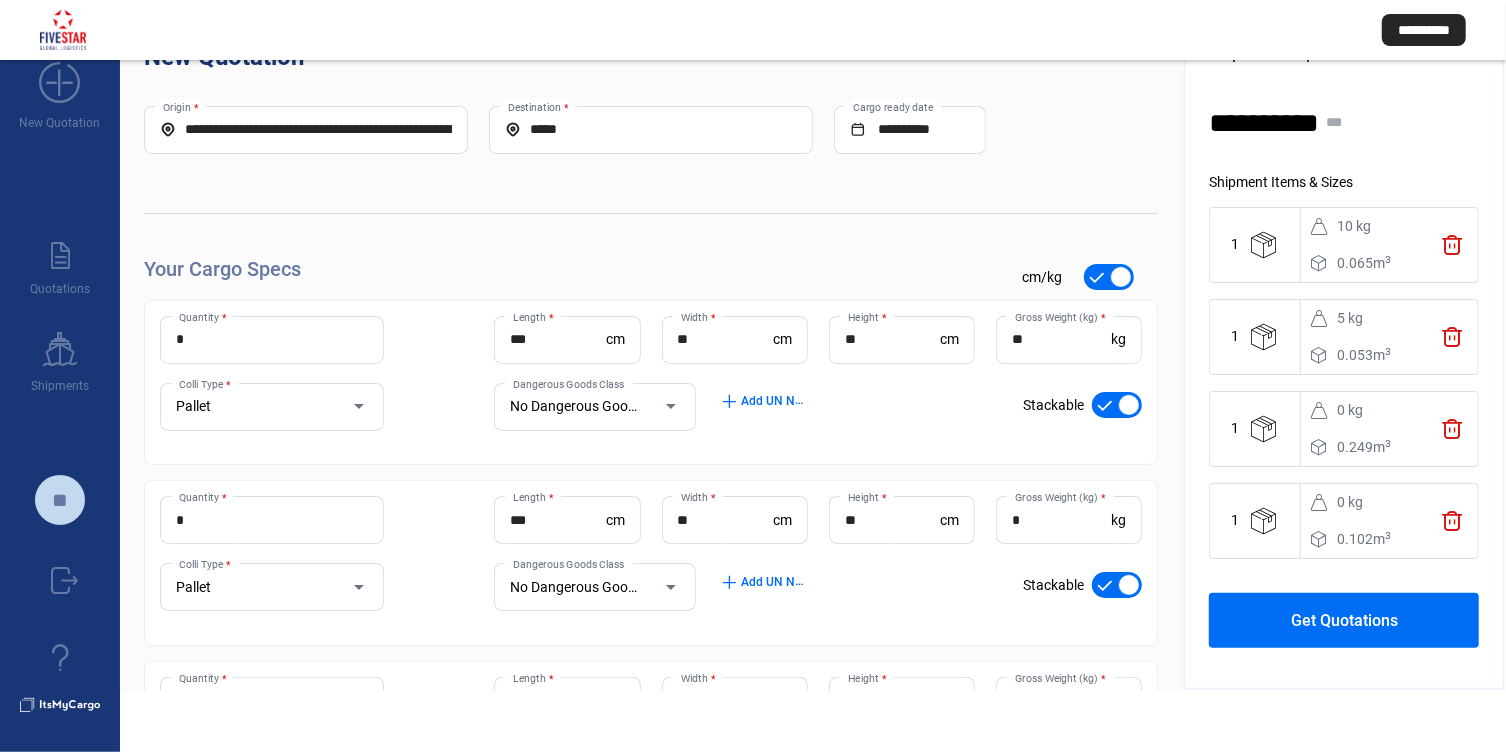 type on "**" 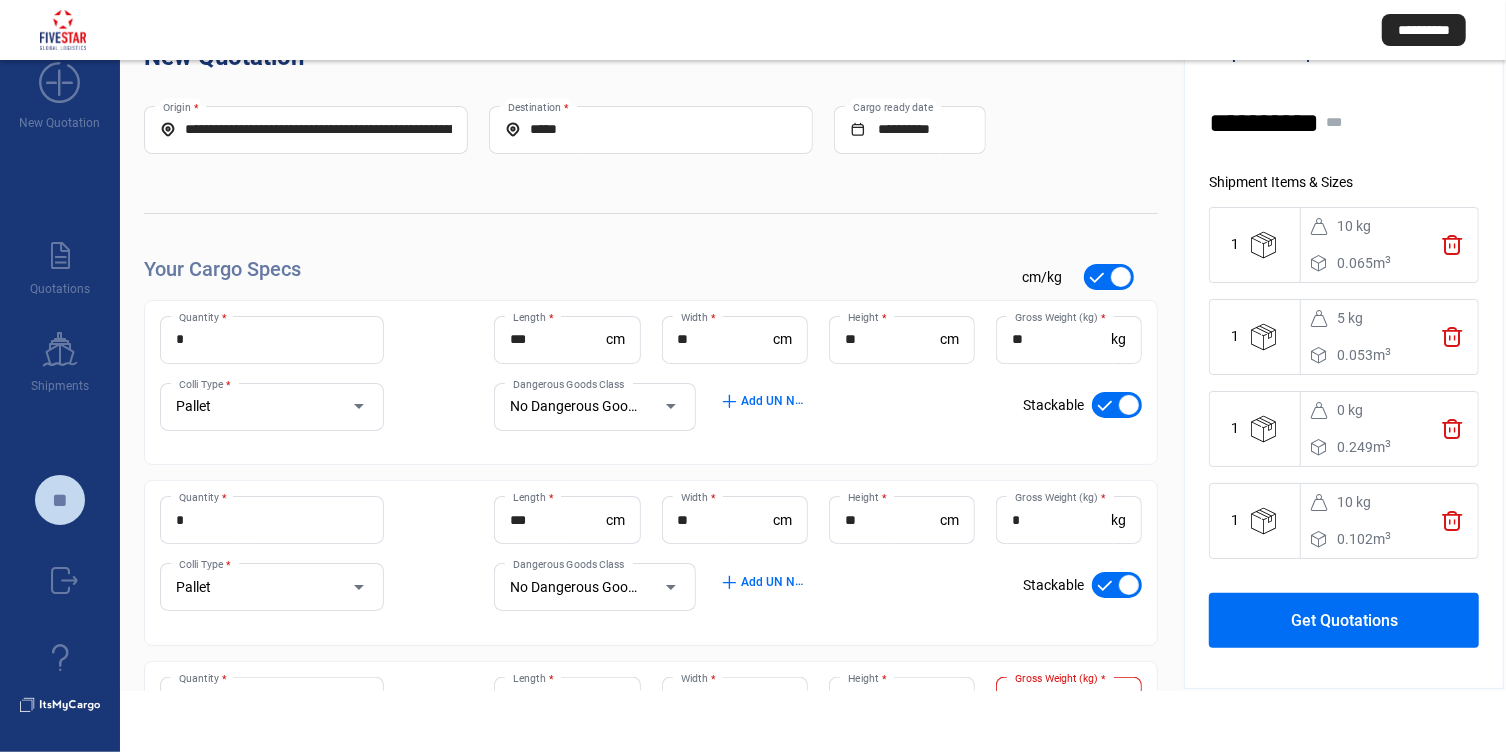 scroll, scrollTop: 434, scrollLeft: 0, axis: vertical 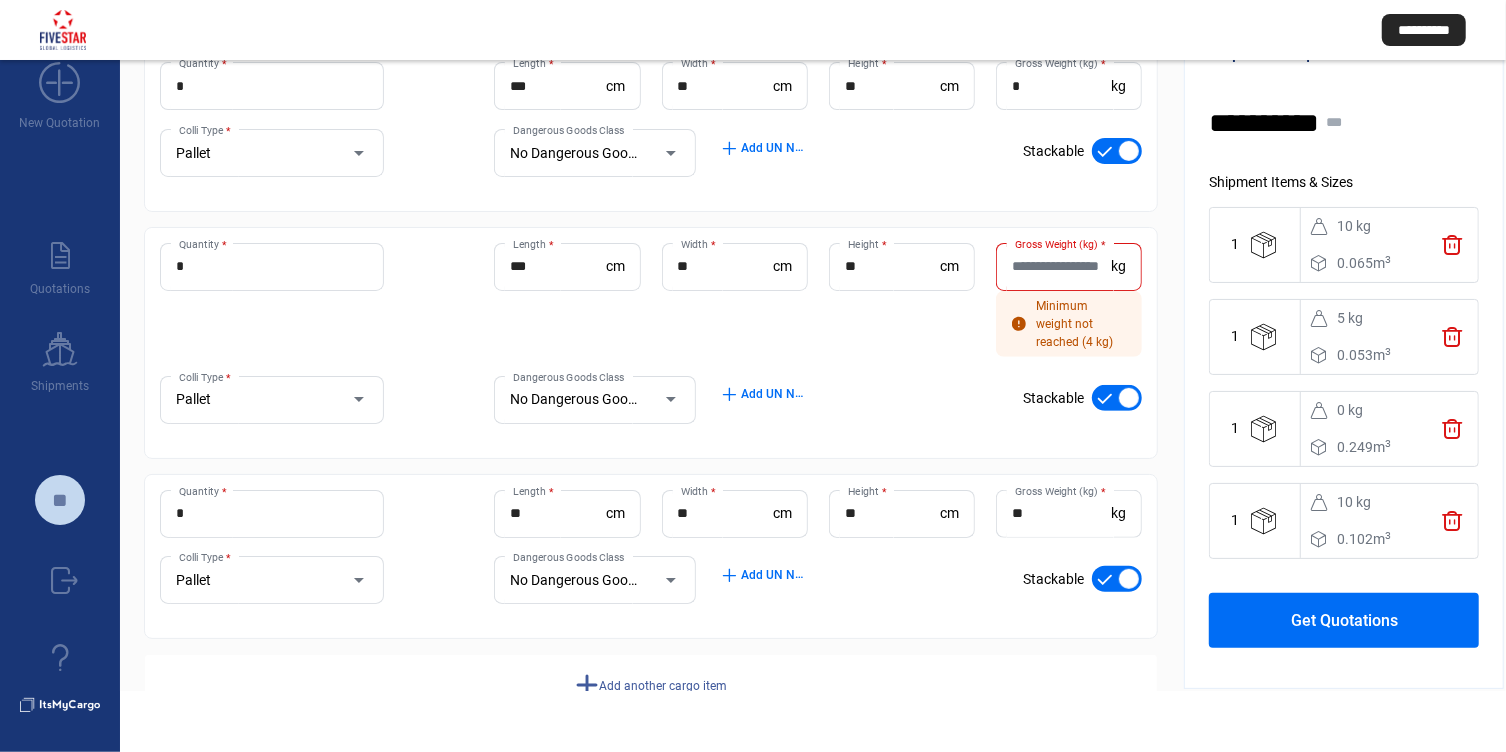 click on "Gross Weight (kg)  *" 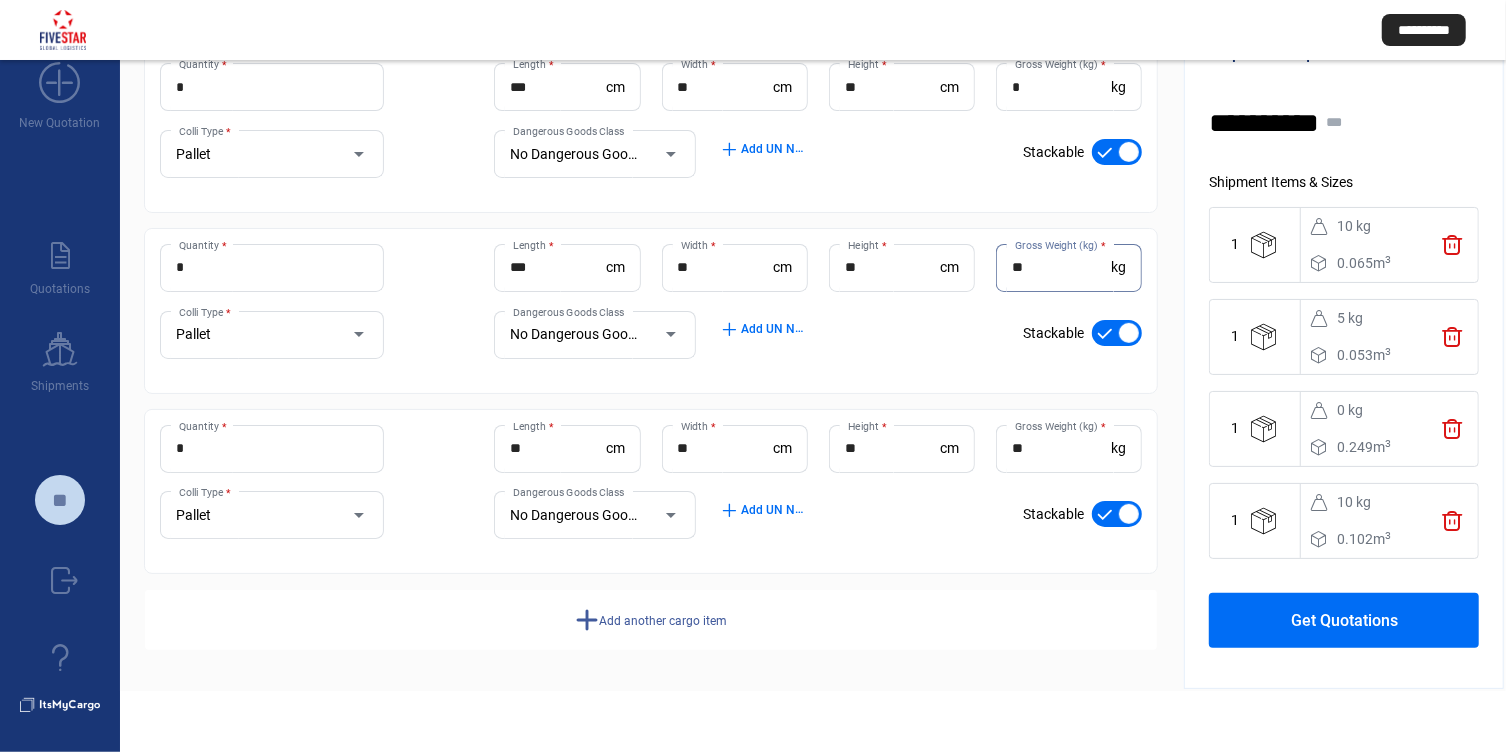 type on "**" 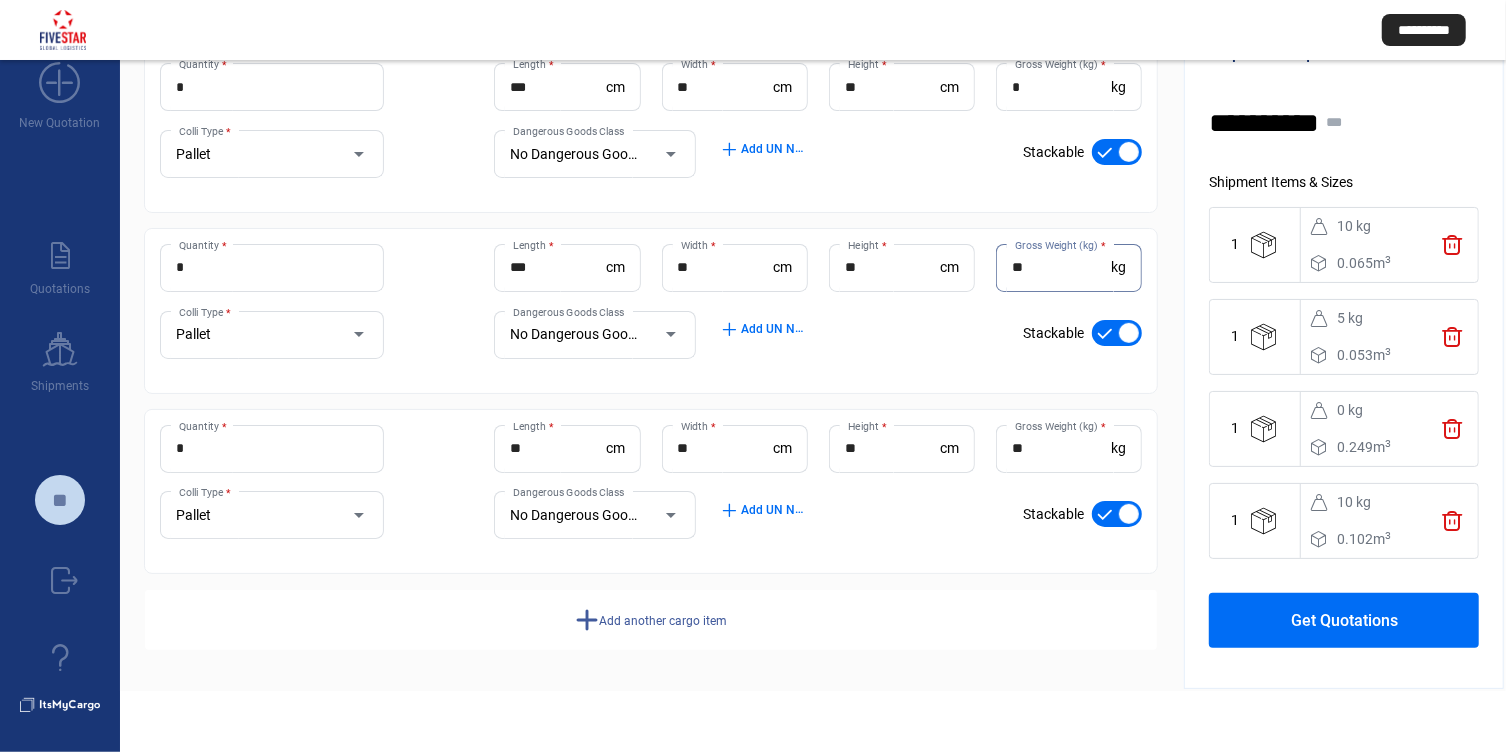 drag, startPoint x: 990, startPoint y: 733, endPoint x: 990, endPoint y: 709, distance: 24 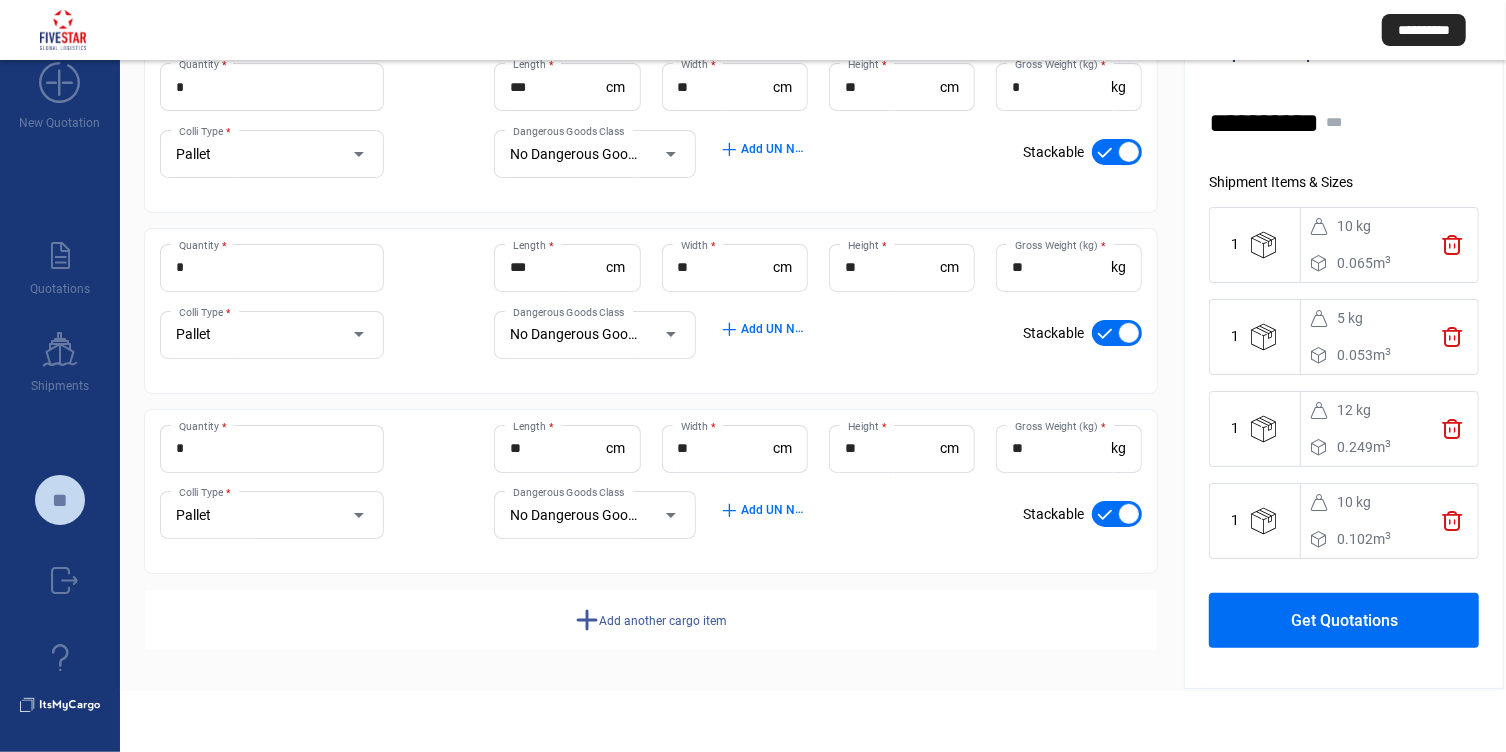 click on "**" at bounding box center [1061, 267] 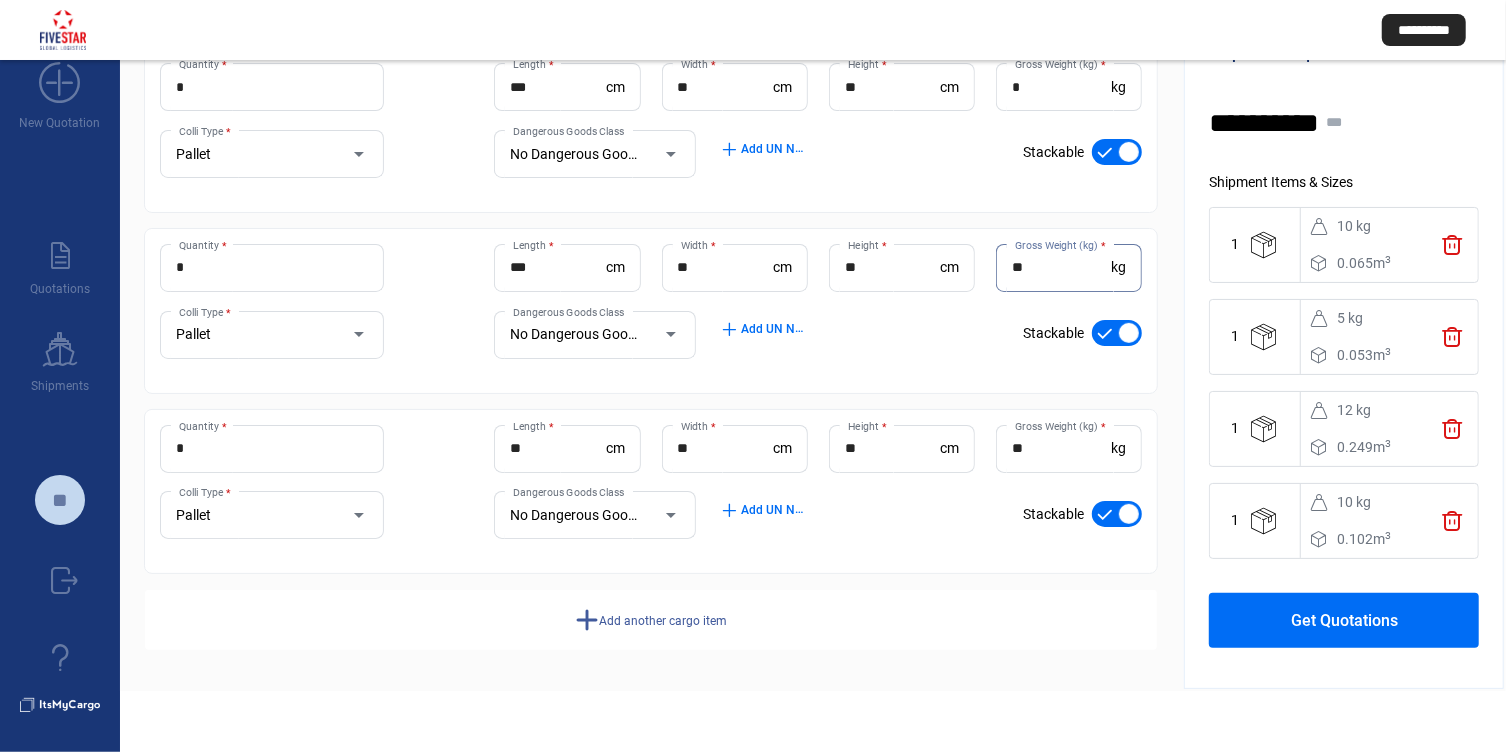click on "**********" 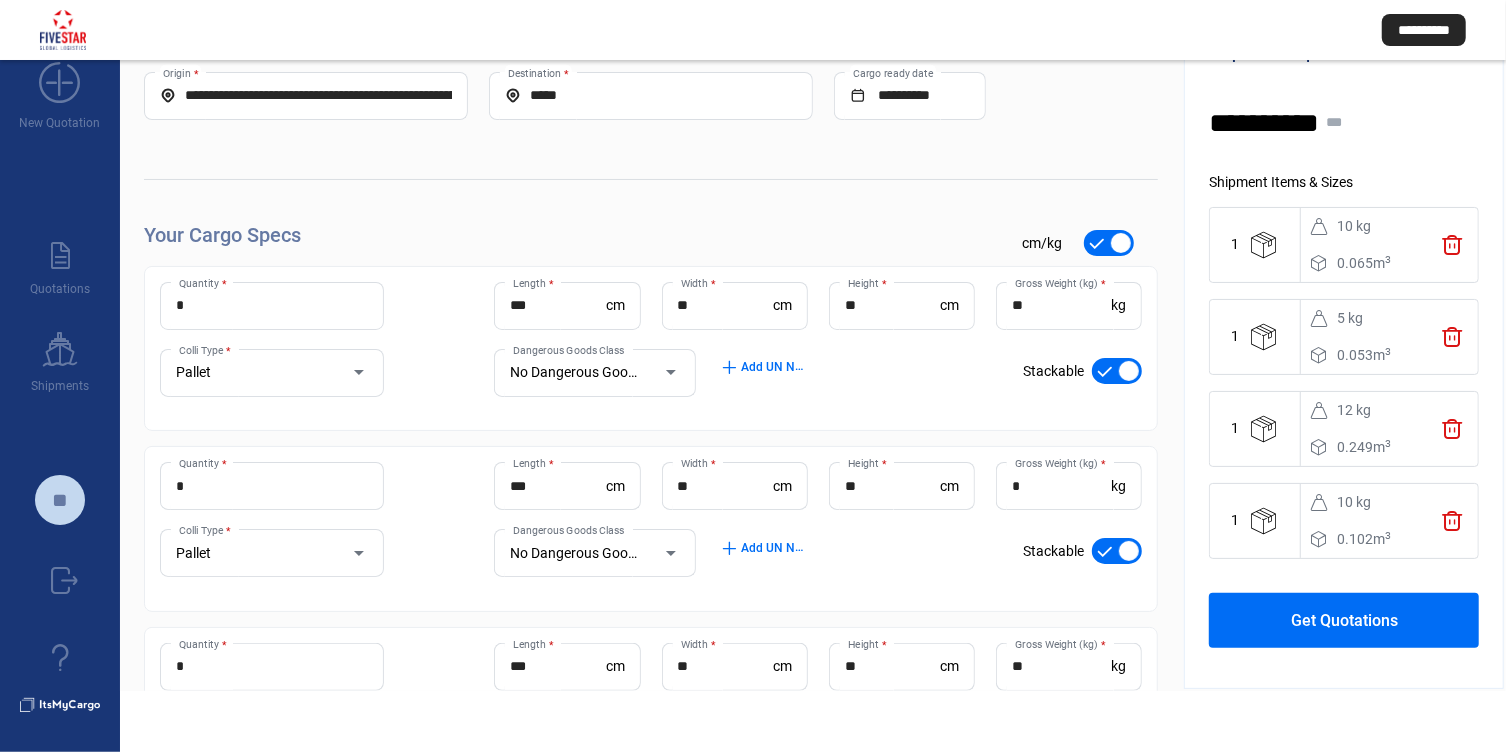 scroll, scrollTop: 234, scrollLeft: 0, axis: vertical 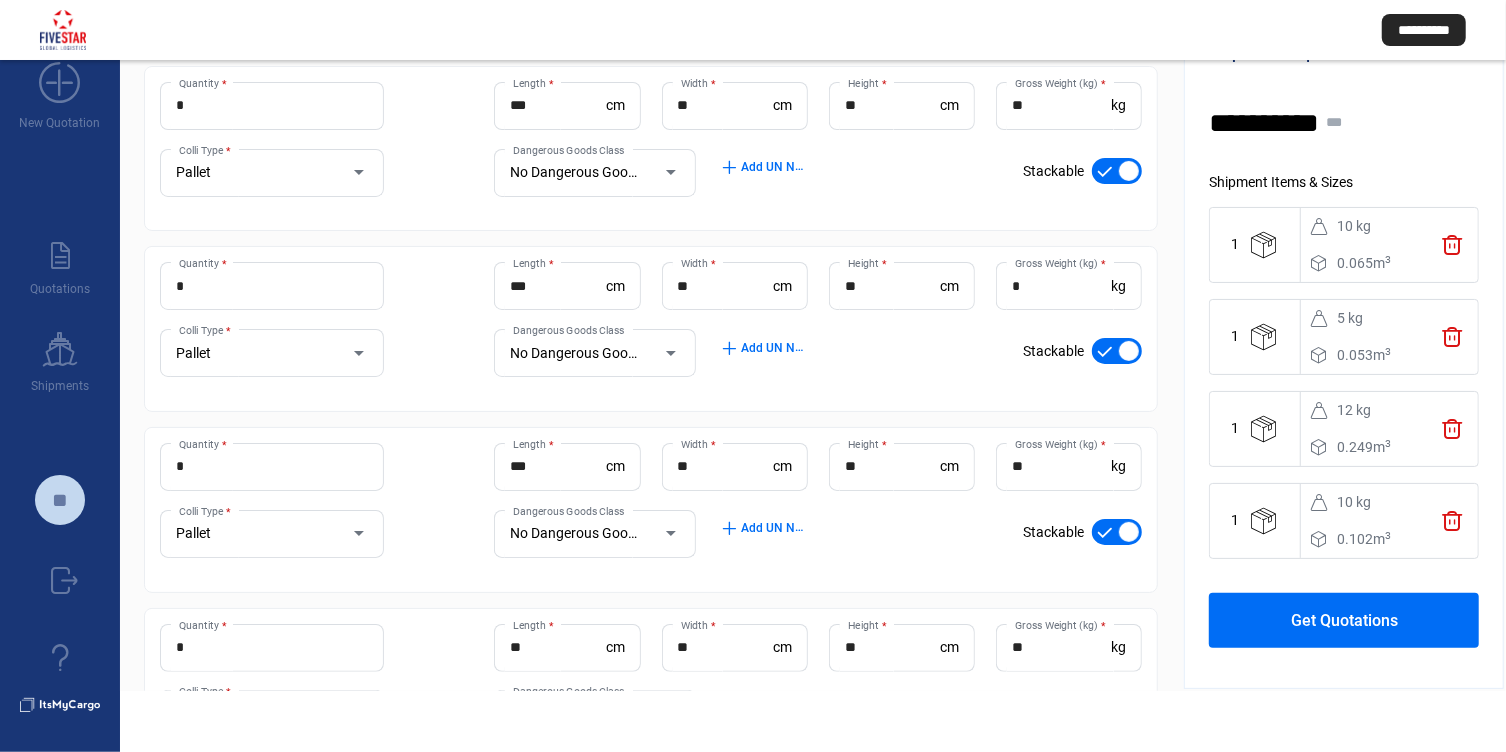 click on "Get Quotations" 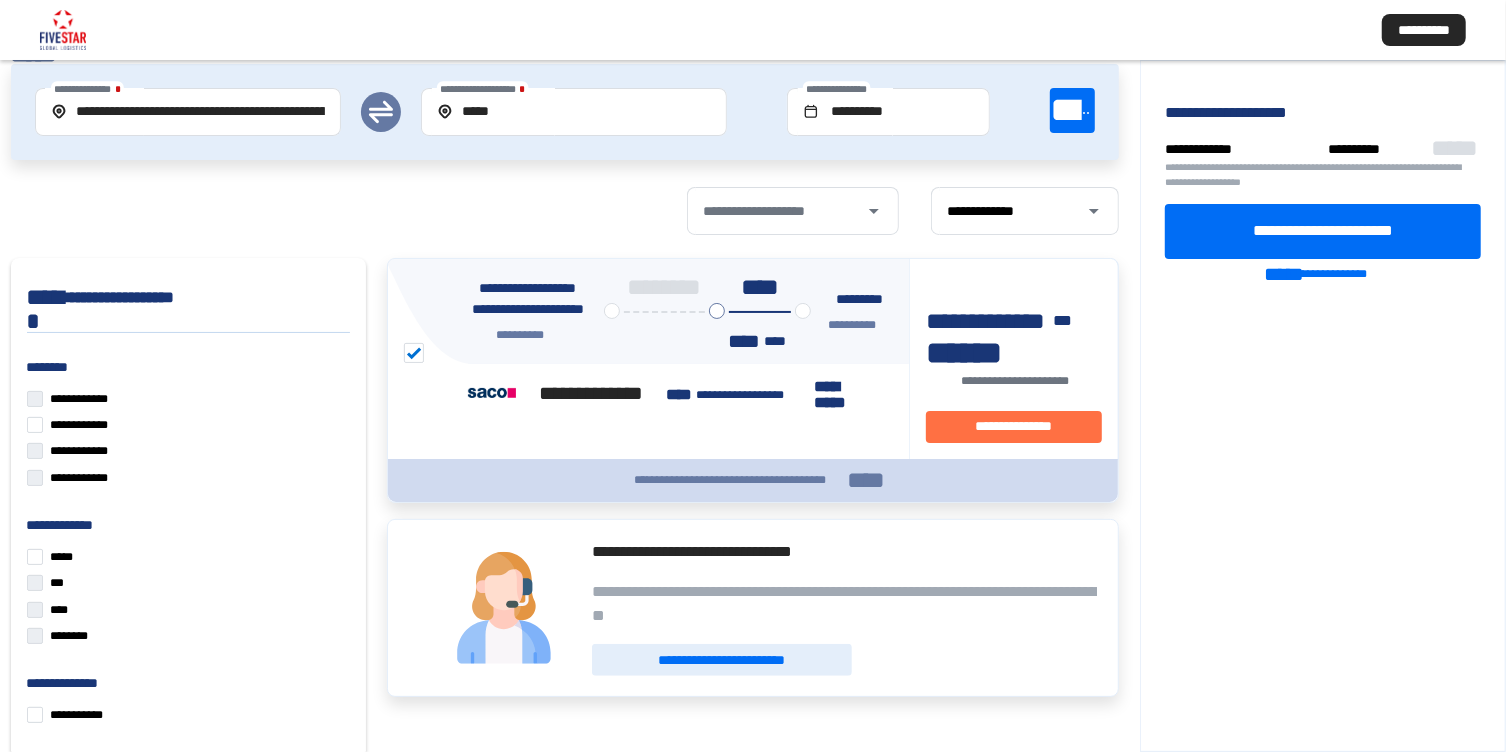 click on "****" 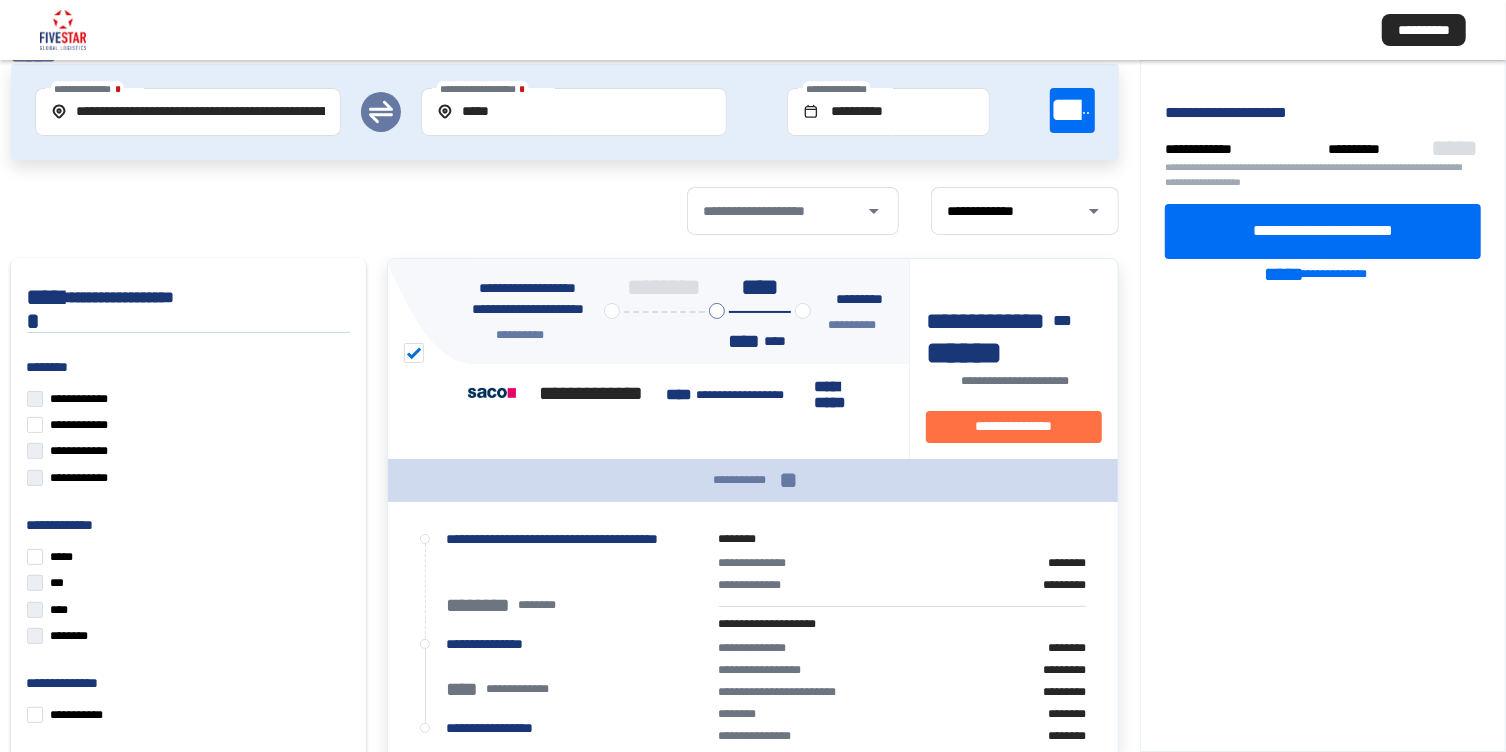 scroll, scrollTop: 261, scrollLeft: 0, axis: vertical 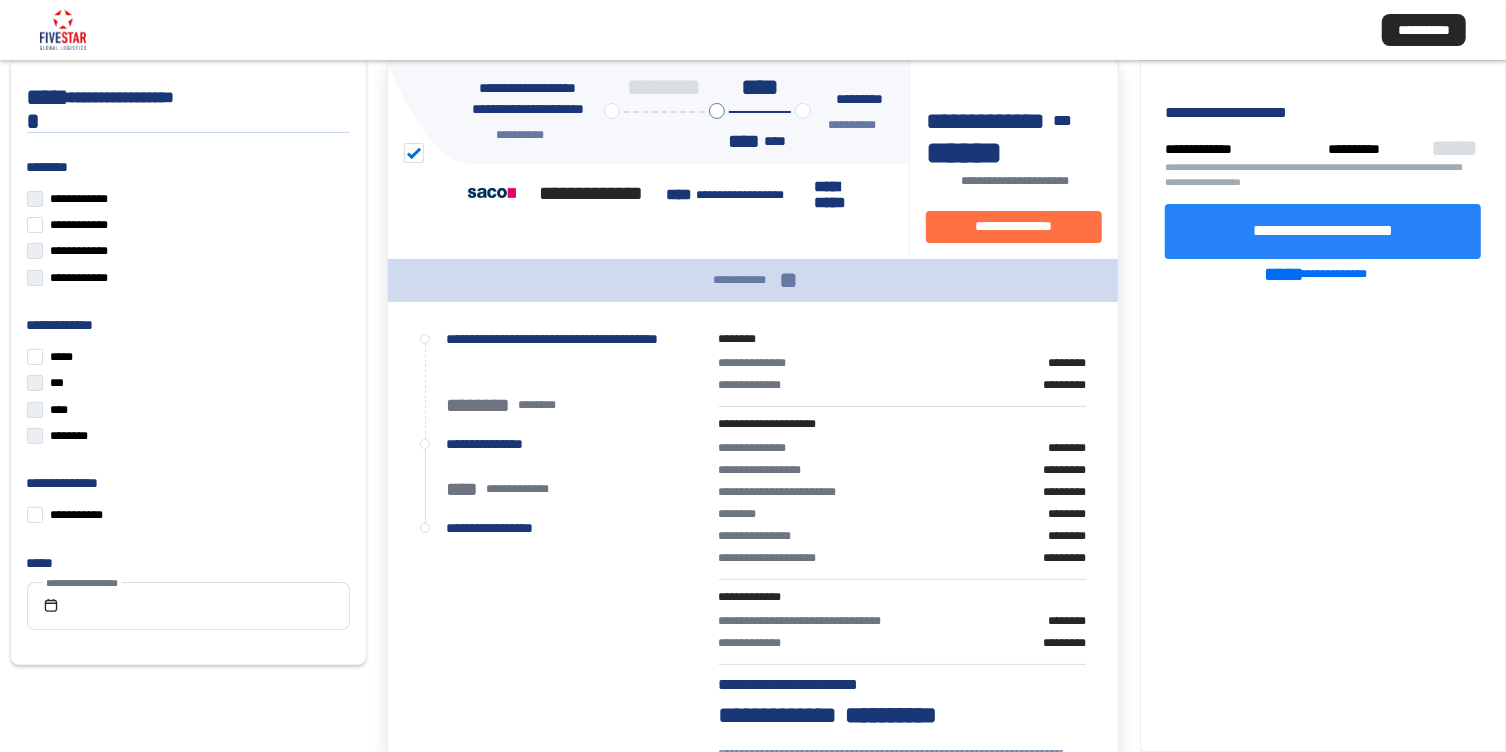 click on "**********" 